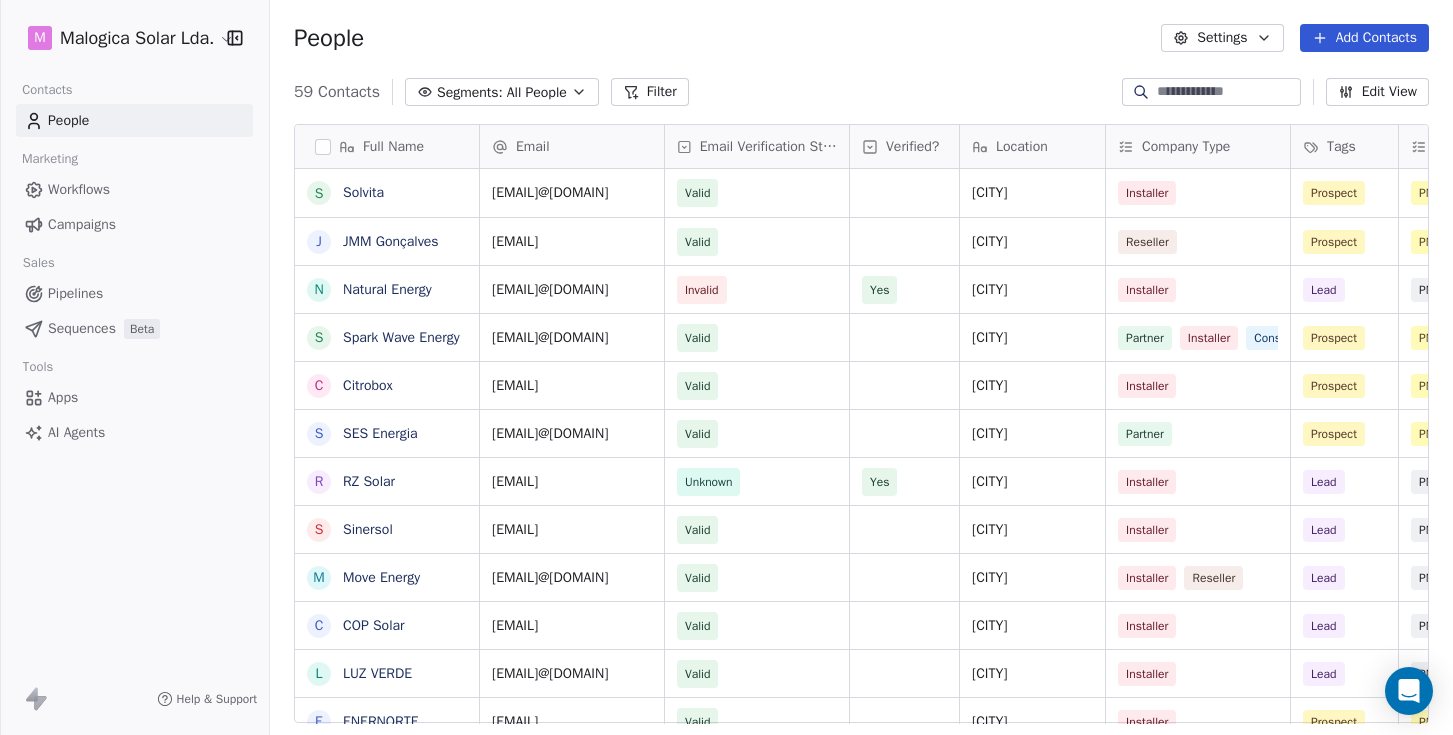 scroll, scrollTop: 0, scrollLeft: 0, axis: both 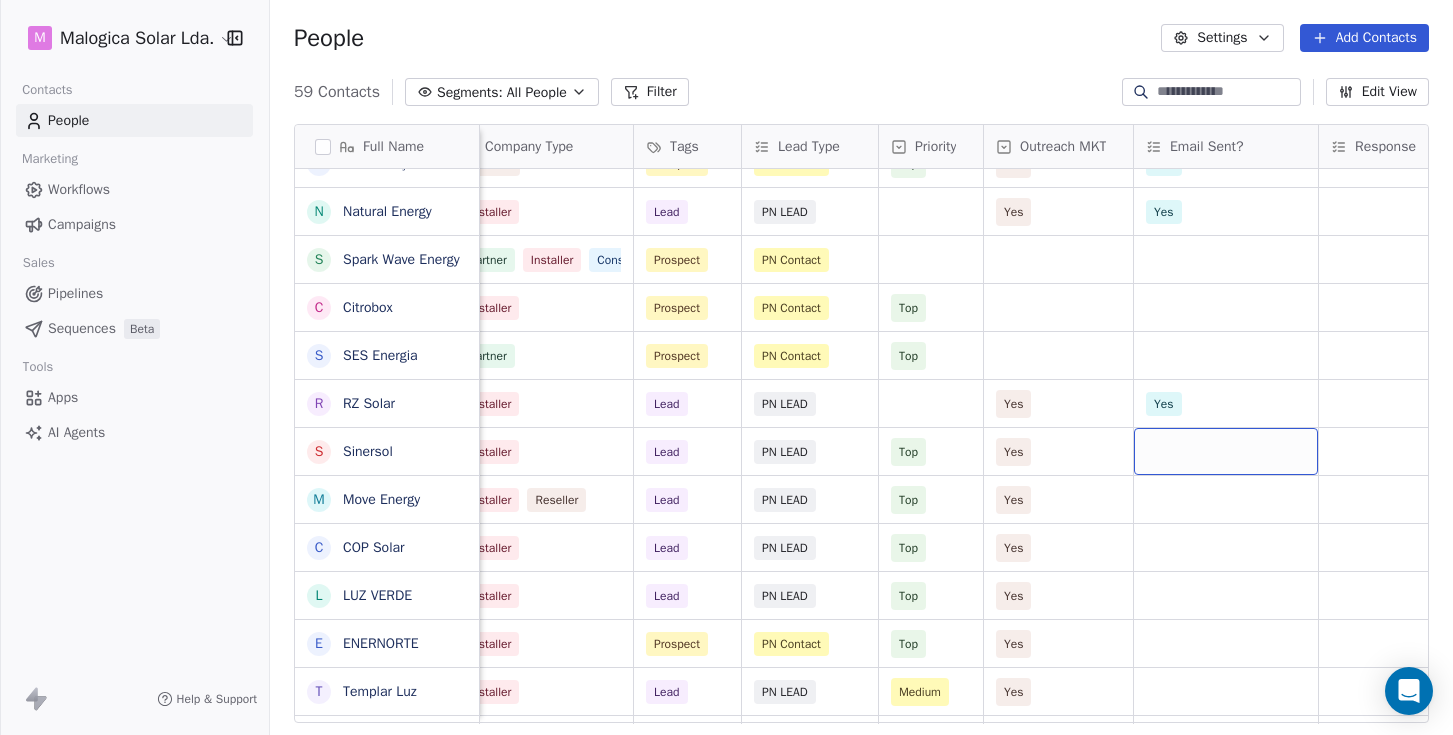 click at bounding box center (1226, 451) 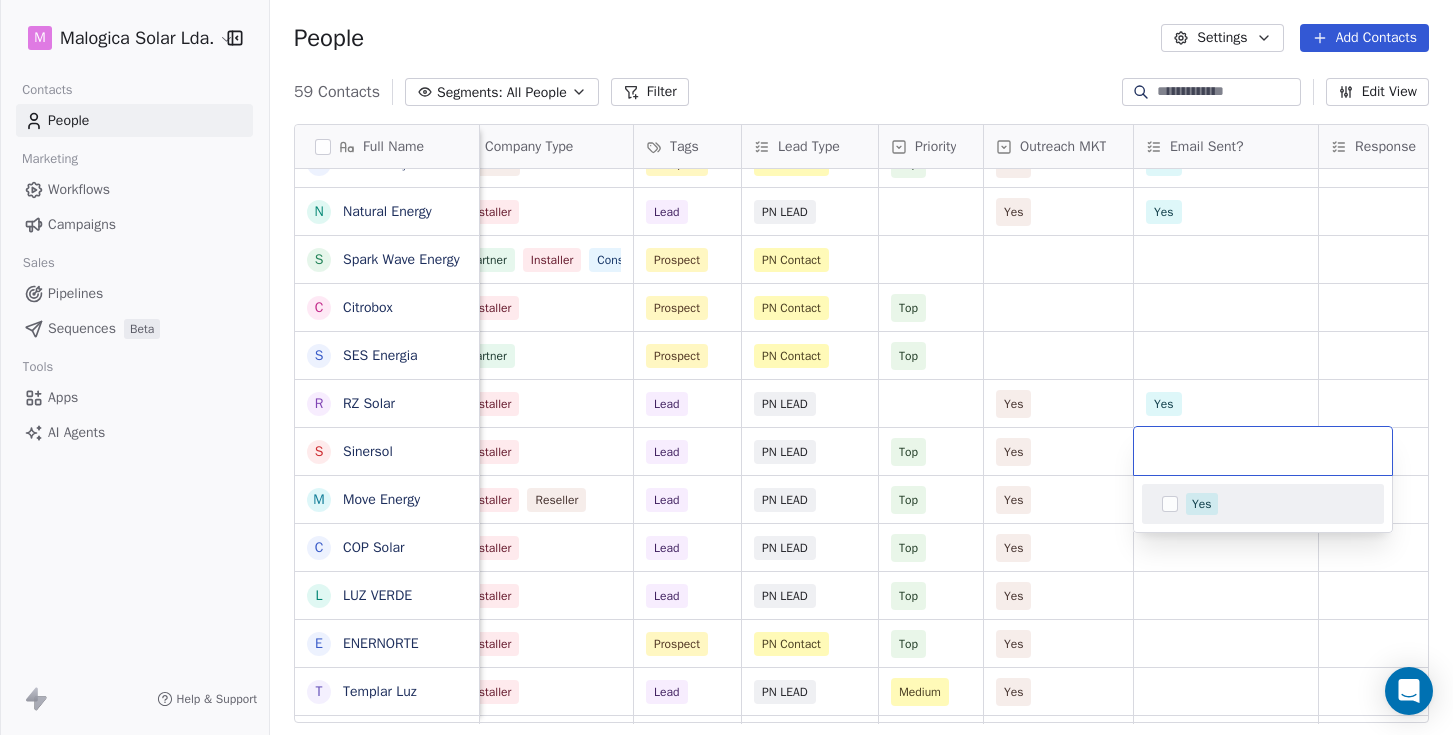 click at bounding box center (1170, 504) 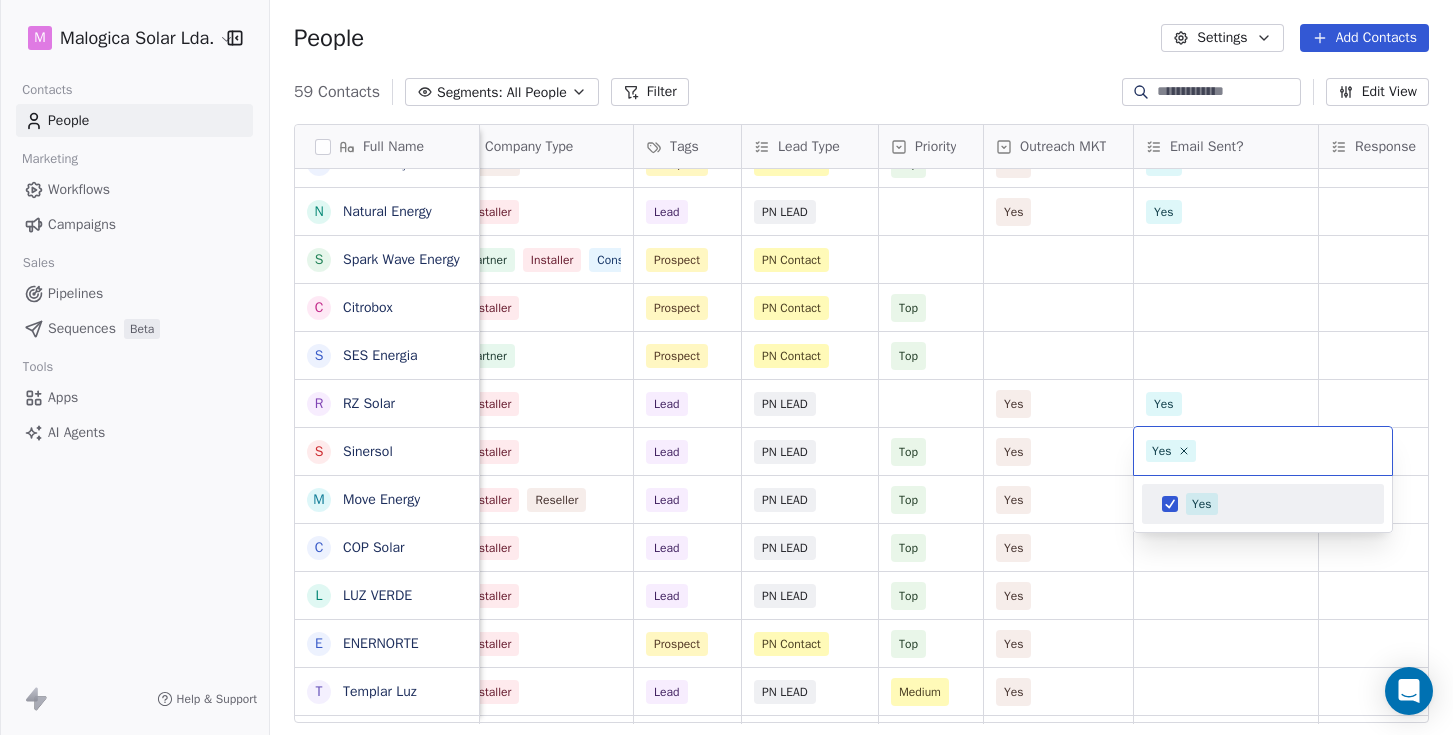 click on "M Malogica Solar Lda. Contacts People Marketing Workflows Campaigns Sales Pipelines Sequences Beta Tools Apps AI Agents Help & Support People Settings Add Contacts 59 Contacts Segments: All People Filter Edit View Tag Add to Sequence Export Full Name S Solvita J JMM Gonçalves N Natural Energy S Spark Wave Energy C Citrobox S SES Energia R RZ Solar S Sinersol M Move Energy C COP Solar L LUZ VERDE E ENERNORTE T Templar Luz B BricoVitor R RECSAL K KL Clima C Circuitos Energy Solutions E ECO ENERGY F FG Energy B Blue Mind E EDS - Energy Drawing System C Carlo Gavazzi Y Yahdomo B Bluerophill S SS Energy P Power SCS O Objectivo Verde S SoftProton T TEST M MAIA ENERGIA R RENOVACAPITAL C CCBS Energia E EDPIND M Mais Solar B Beirafix E Enercasa S Sunproject S SUNLAIA M Marla Energias G Geoclima C Chilão Costa S Sier Energia B BestSol B Braga Energy M Morgado & Pereira E Enerbila E ENGISUN G GreenPower K KLCLIMA Climatização L Lusosolar K KLCLIMA Climatização L Lusosolar F Fotovoltaico24 G GreenVolt Solutions S SmartWatt S Solar Mais E Ecowatt S SolViva J JPSolar Solutions Email Email Verification Status Verified? Location Company Type Tags Lead Type Priority Outreach MKT Email Sent? Response Valid [CITY] Installer Prospect PN Contact Top Yes Yes Valid [CITY] Reseller Prospect PN Contact Top Yes Yes Invalid Yes [CITY] Installer Lead PN LEAD Yes Yes" at bounding box center [726, 367] 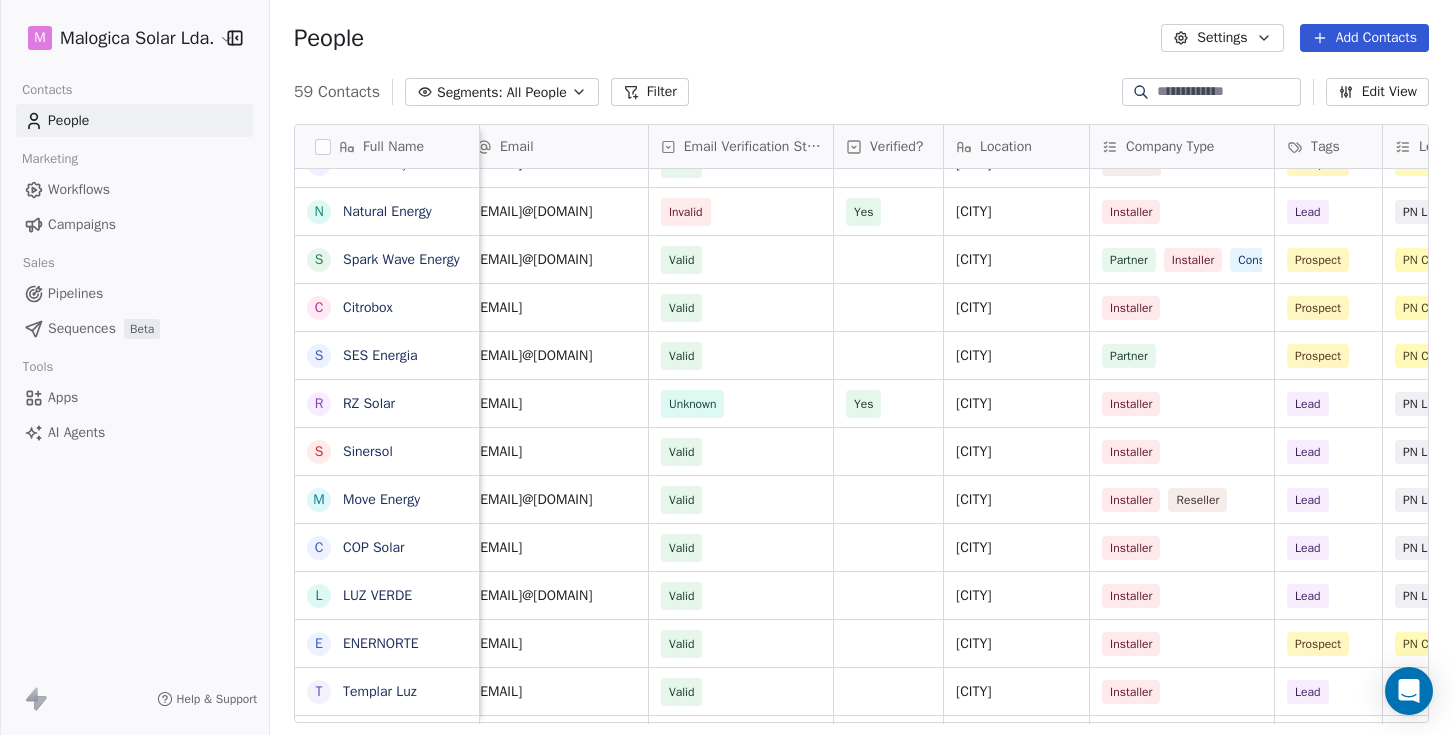 scroll, scrollTop: 0, scrollLeft: 0, axis: both 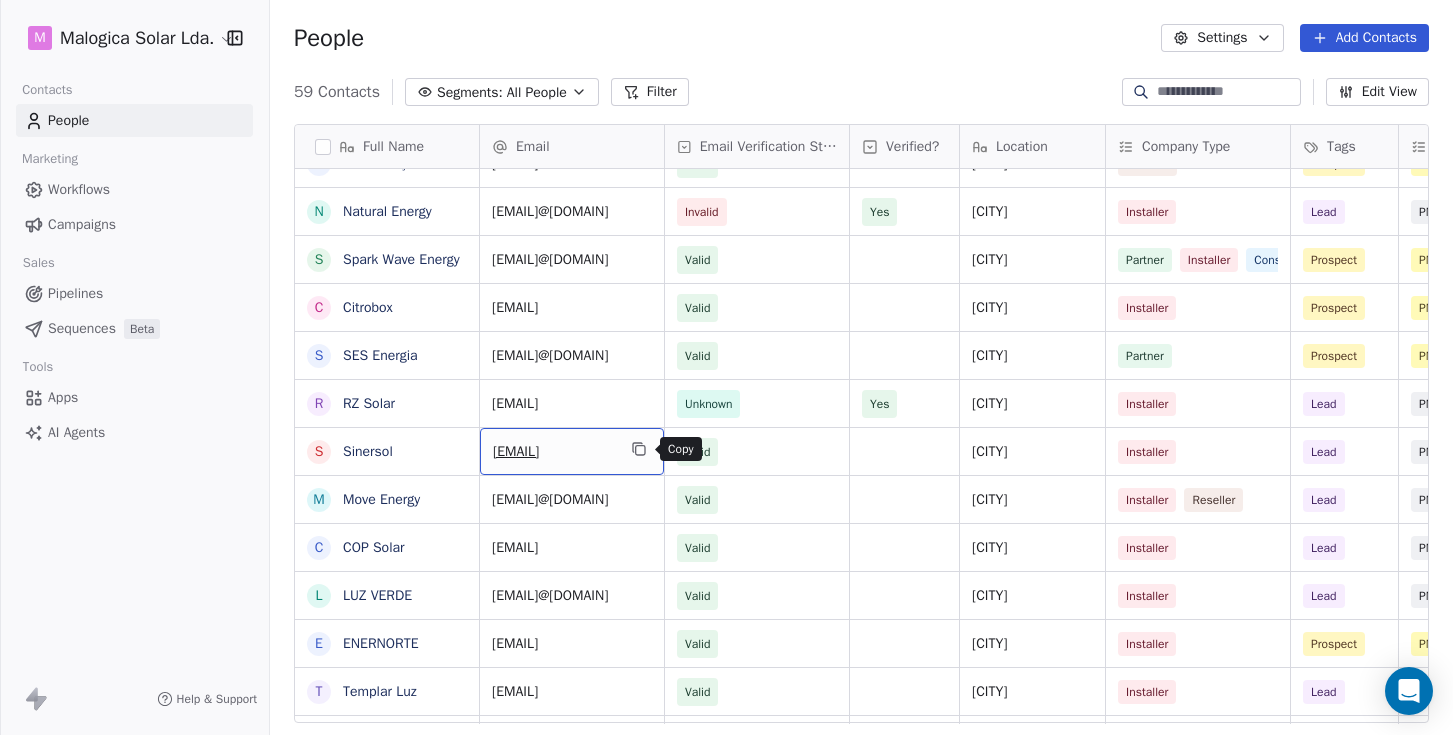 click 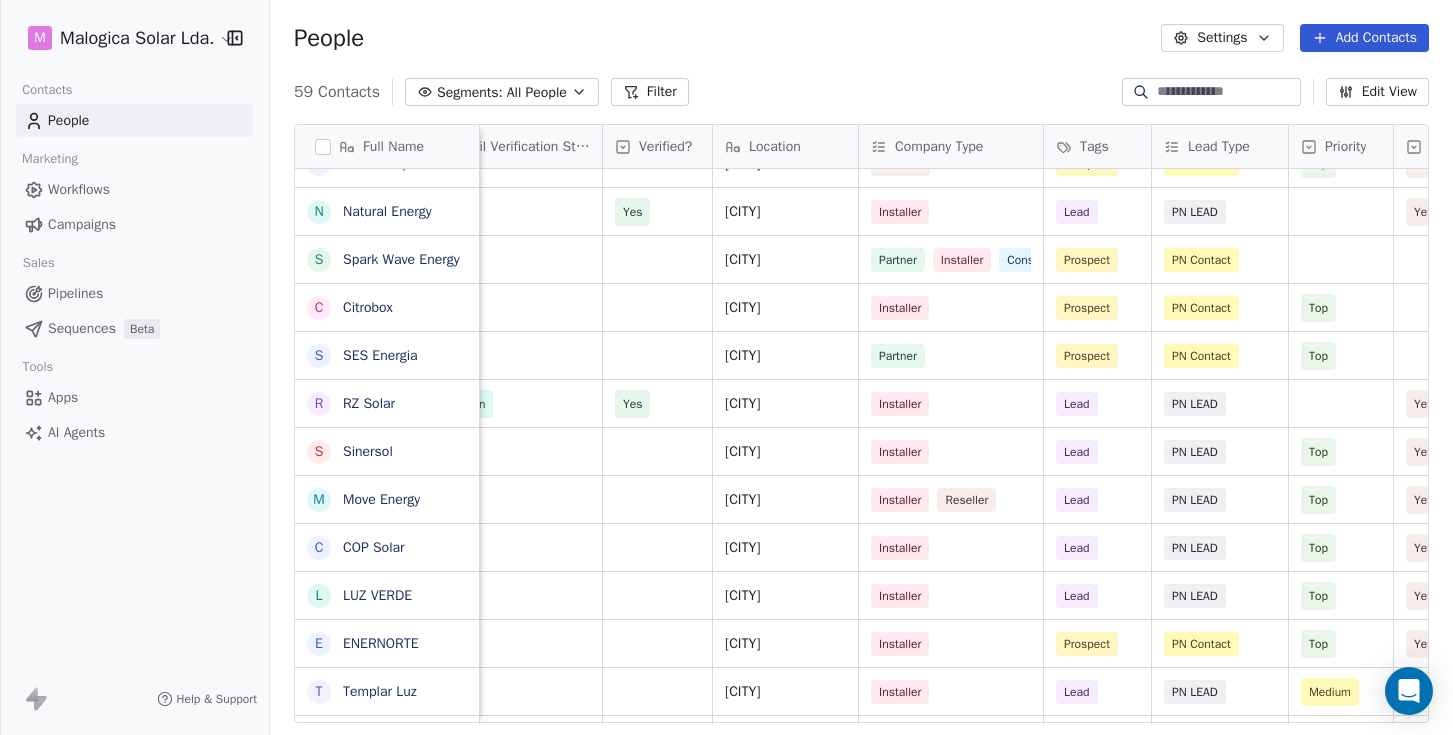 scroll, scrollTop: 0, scrollLeft: 0, axis: both 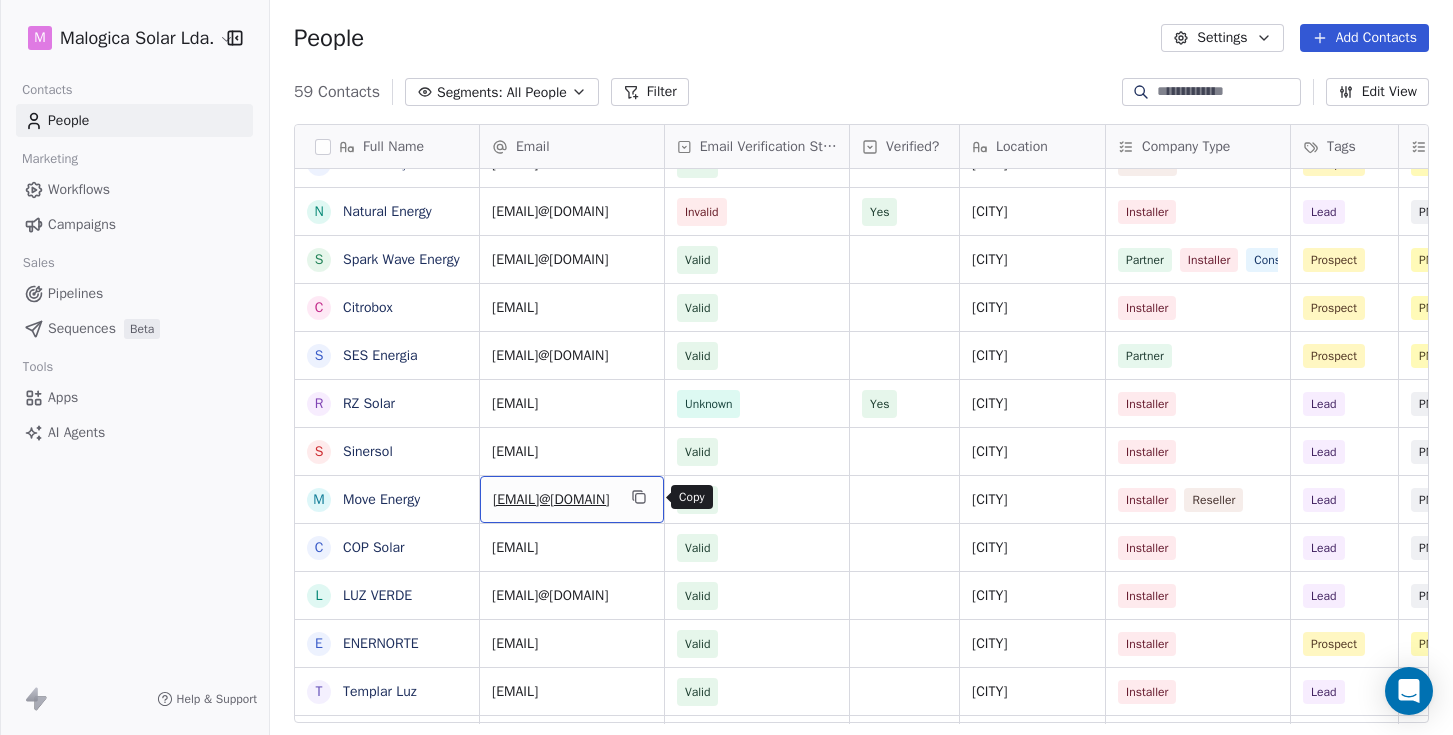click 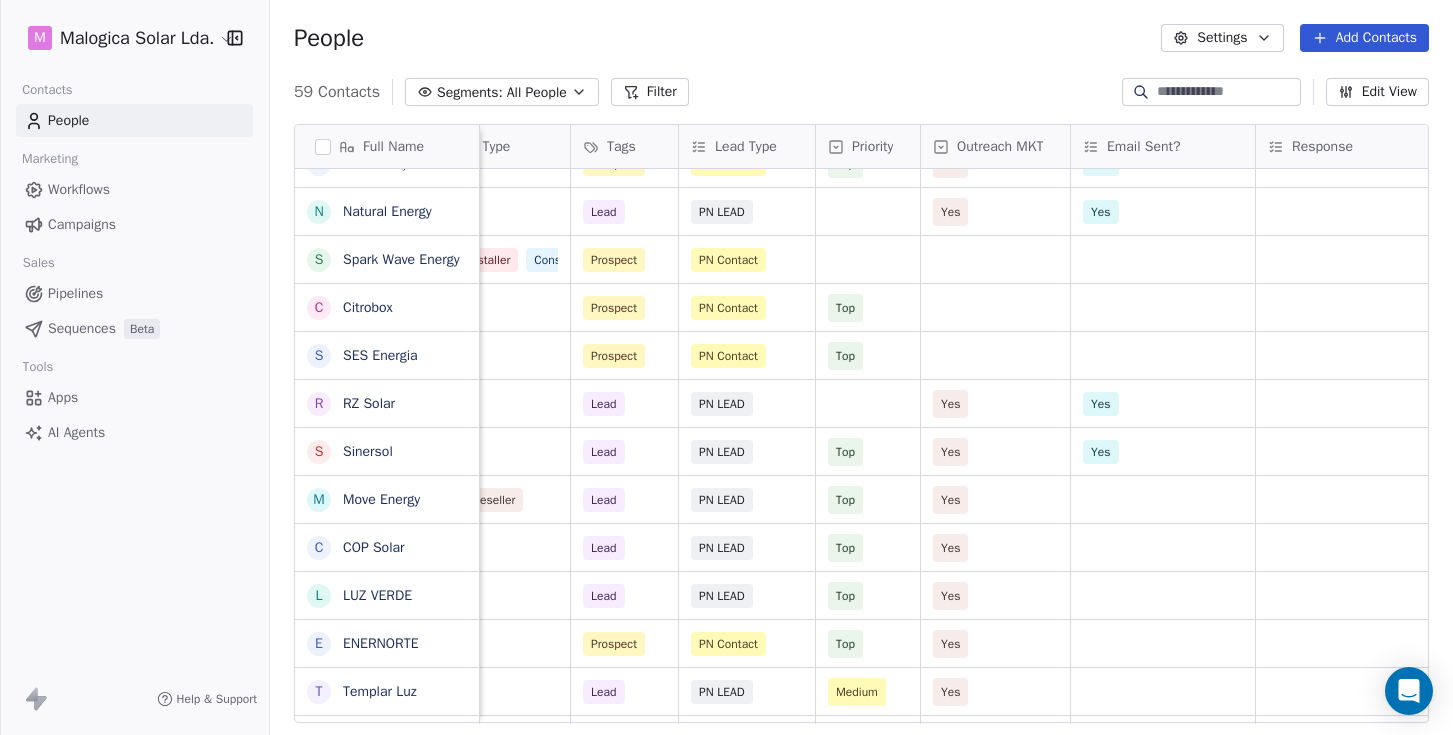 scroll, scrollTop: 0, scrollLeft: 781, axis: horizontal 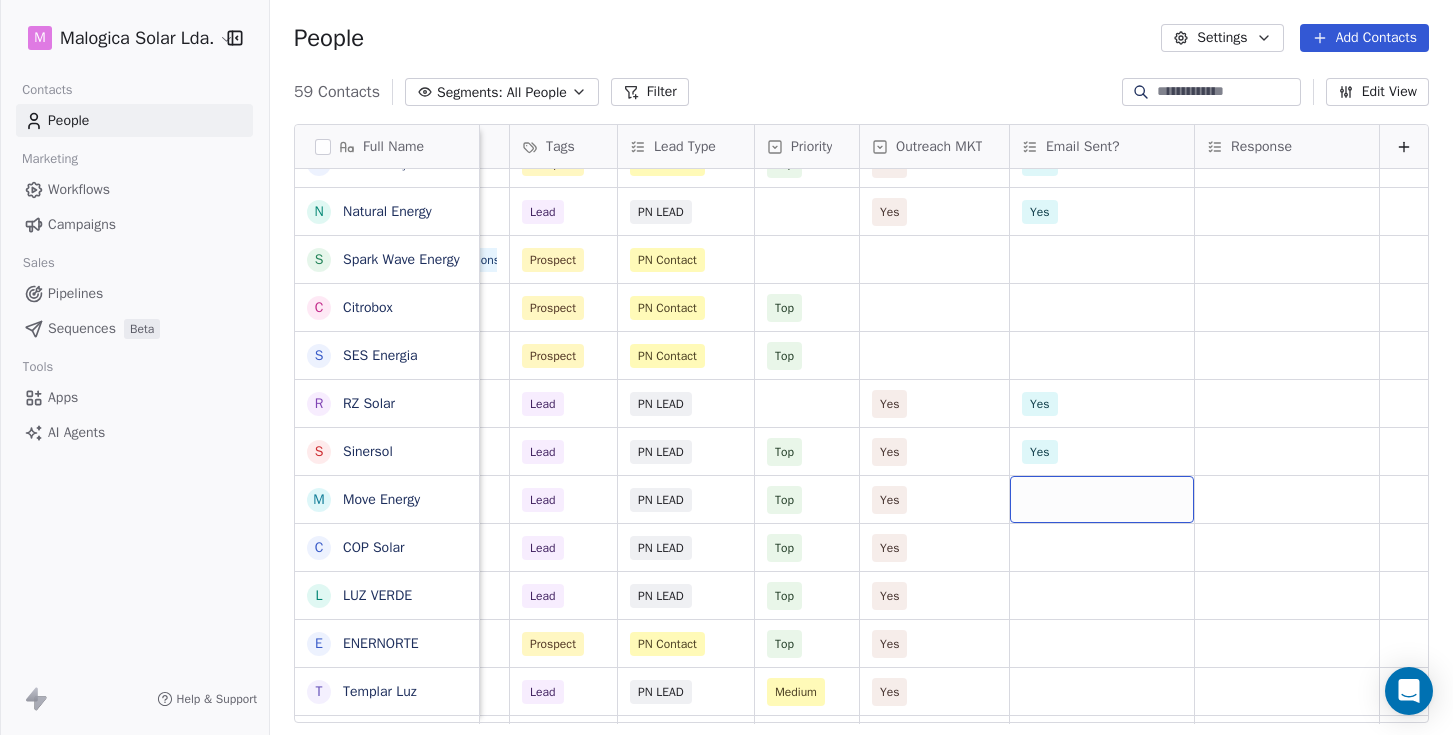 click at bounding box center (1102, 499) 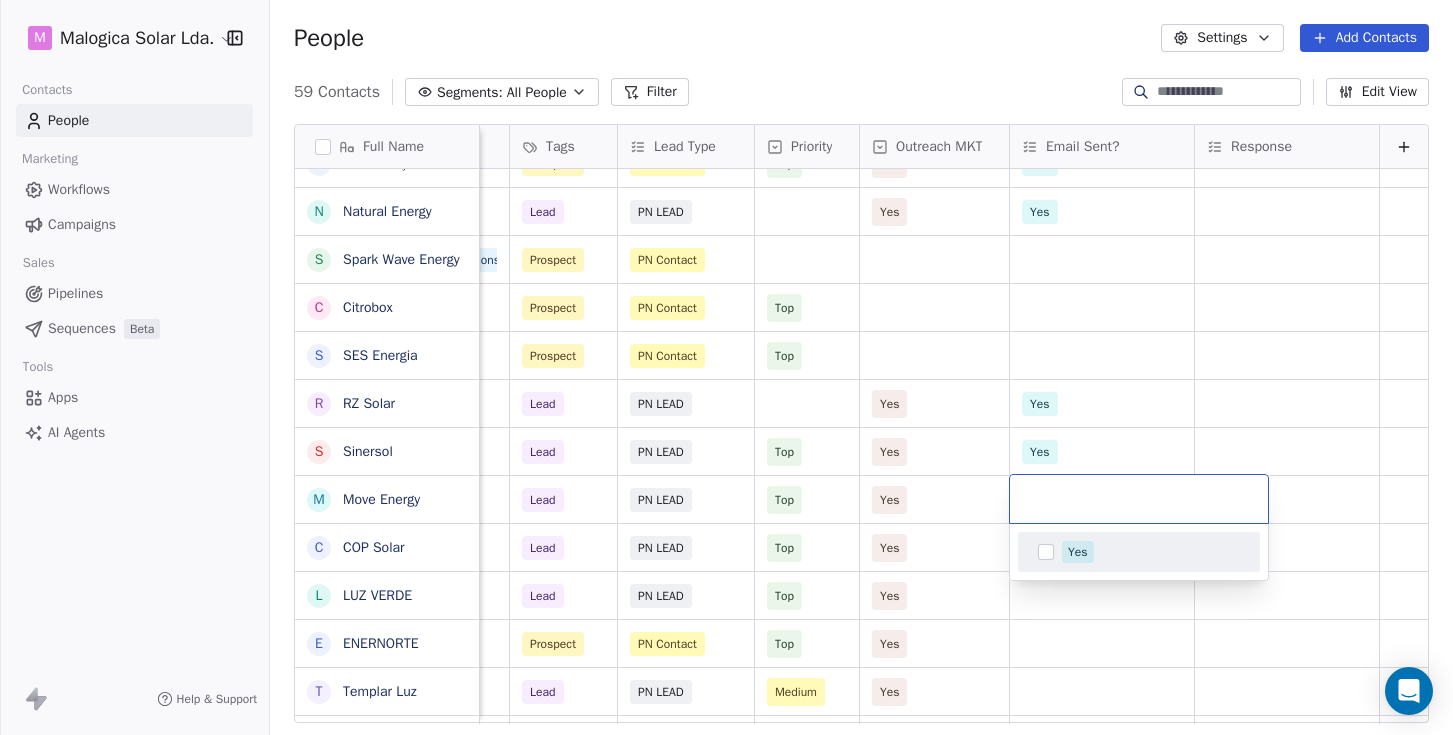 click on "Yes" at bounding box center (1078, 552) 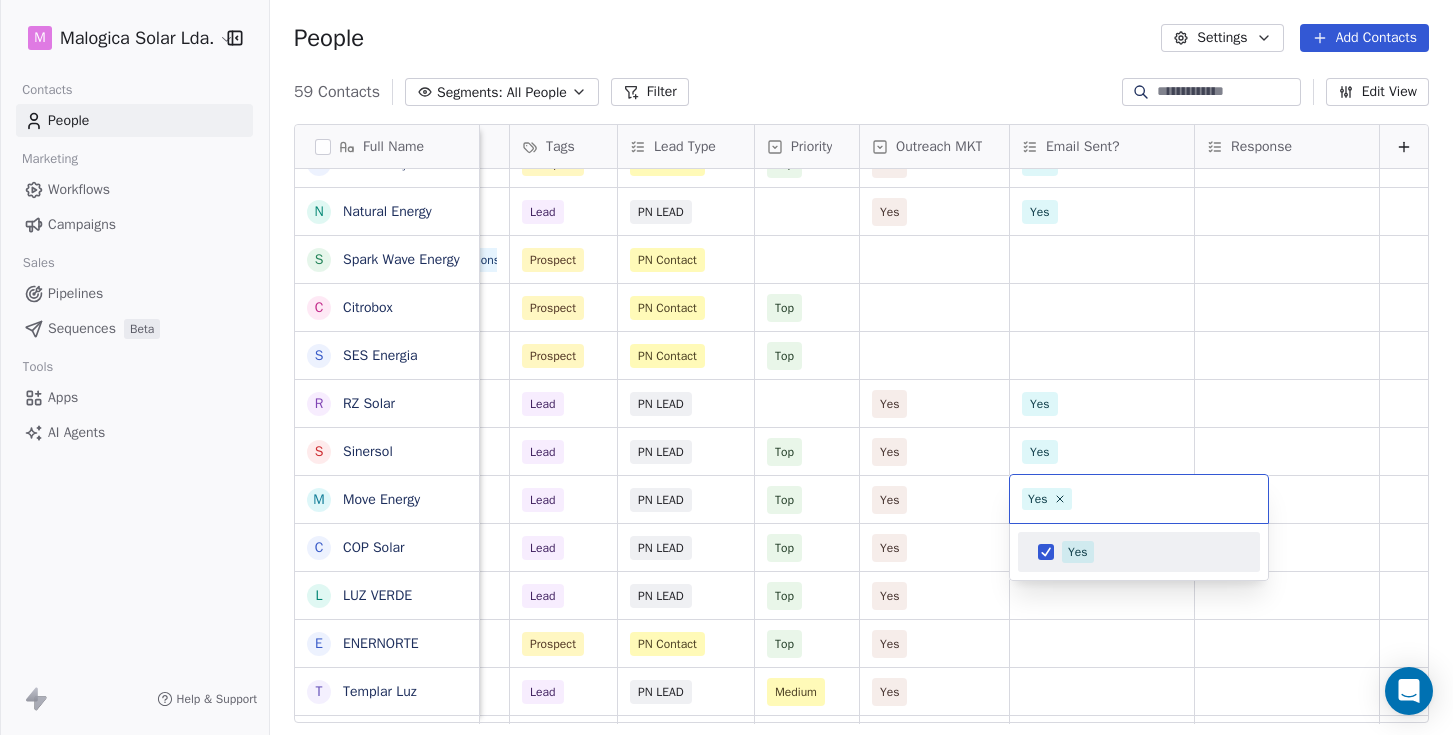 click on "M Malogica Solar Lda. Contacts People Marketing Workflows Campaigns Sales Pipelines Sequences Beta Tools Apps AI Agents Help & Support People Settings Add Contacts 59 Contacts Segments: All People Filter Edit View Tag Add to Sequence Export Full Name S Solvita J JMM Gonçalves N Natural Energy S Spark Wave Energy C Citrobox S SES Energia R RZ Solar S Sinersol M Move Energy C COP Solar L LUZ VERDE E ENERNORTE T Templar Luz B BricoVitor R RECSAL K KL Clima C Circuitos Energy Solutions E ECO ENERGY F FG Energy B Blue Mind E EDS - Energy Drawing System C Carlo Gavazzi Y Yahdomo B Bluerophill S SS Energy P Power SCS O Objectivo Verde S SoftProton T TEST M MAIA ENERGIA R RENOVACAPITAL C CCBS Energia E EDPIND M Mais Solar B Beirafix E Enercasa S Sunproject S SUNLAIA M Marla Energias G Geoclima C Chilão Costa S Sier Energia B BestSol B Braga Energy M Morgado & Pereira E Enerbila E ENGISUN G GreenPower K KLCLIMA Climatização L Lusosolar K KLCLIMA Climatização L Lusosolar F Fotovoltaico24 G GreenVolt Solutions S SmartWatt S Solar Mais E Ecowatt S SolViva J JPSolar Solutions Email Email Verification Status Verified? Location Company Type Tags Lead Type Priority Outreach MKT Email Sent? Response Valid [CITY] Installer Prospect PN Contact Top Yes Yes Valid [CITY] Reseller Prospect PN Contact Top Yes Yes Invalid Yes [CITY] Installer Lead PN LEAD Yes Yes" at bounding box center [726, 367] 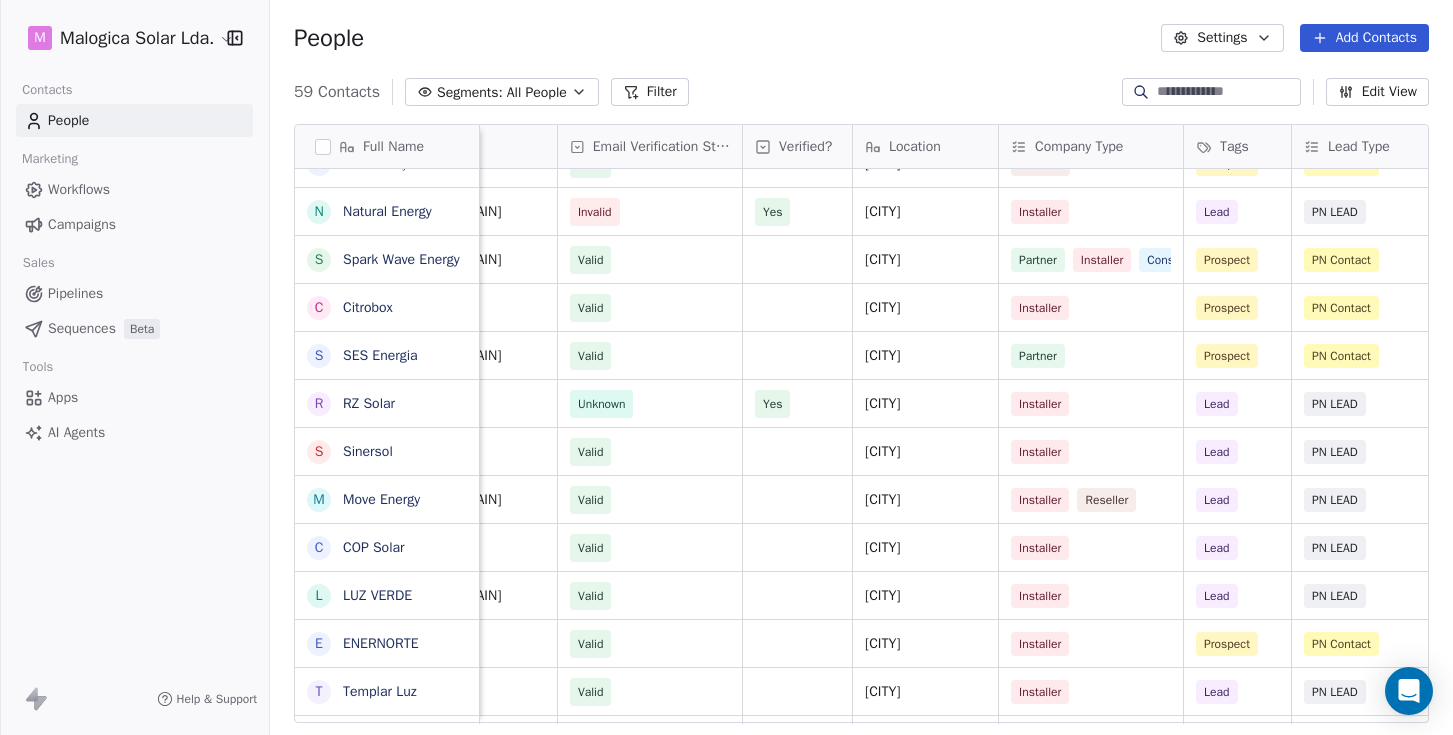 scroll, scrollTop: 0, scrollLeft: 0, axis: both 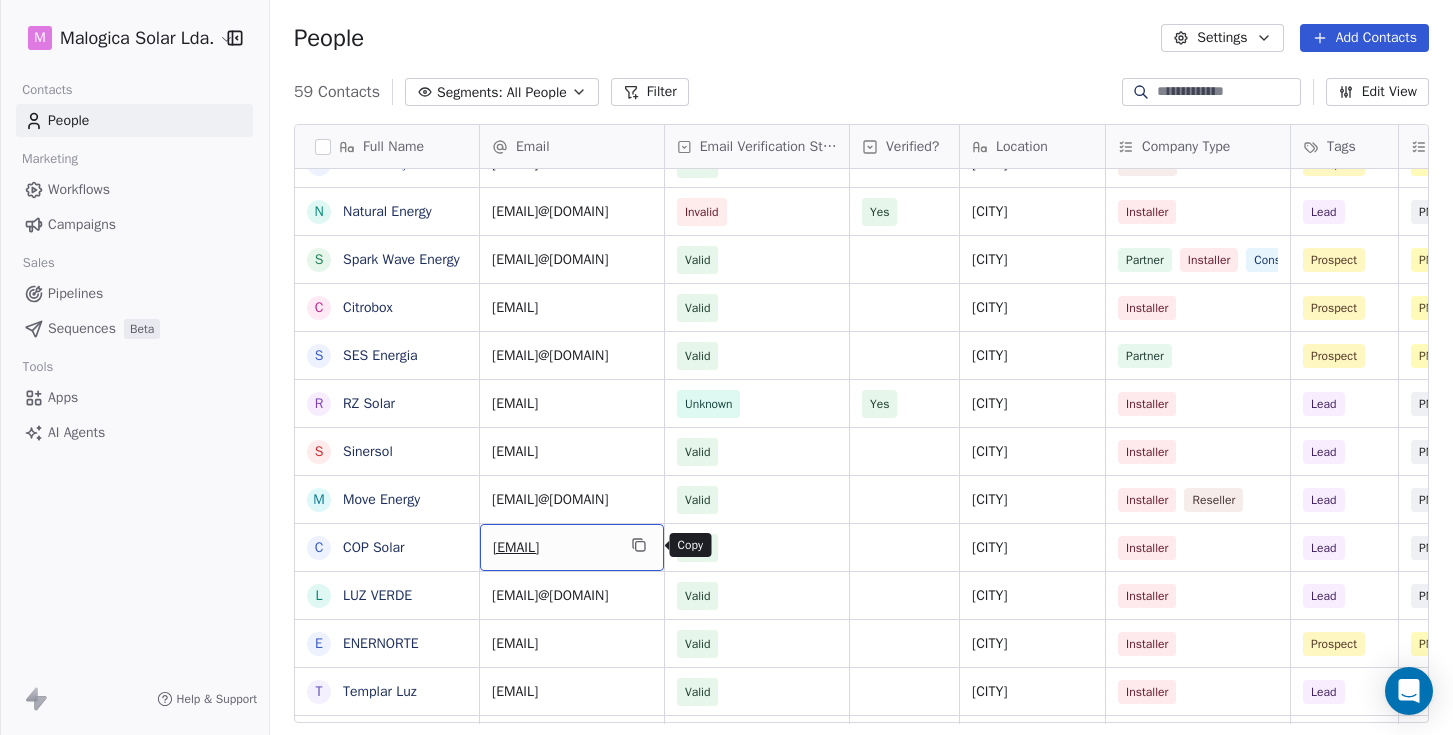 click 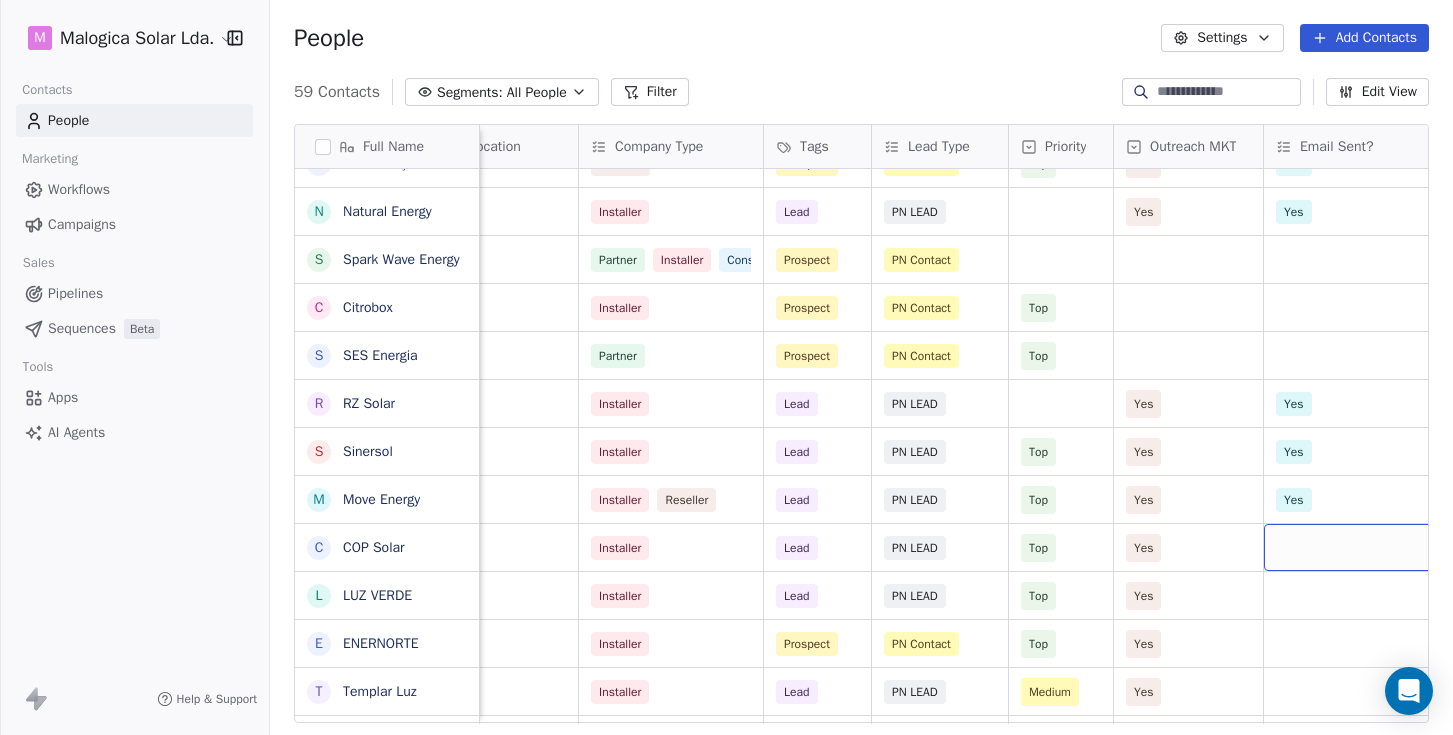 scroll, scrollTop: 0, scrollLeft: 548, axis: horizontal 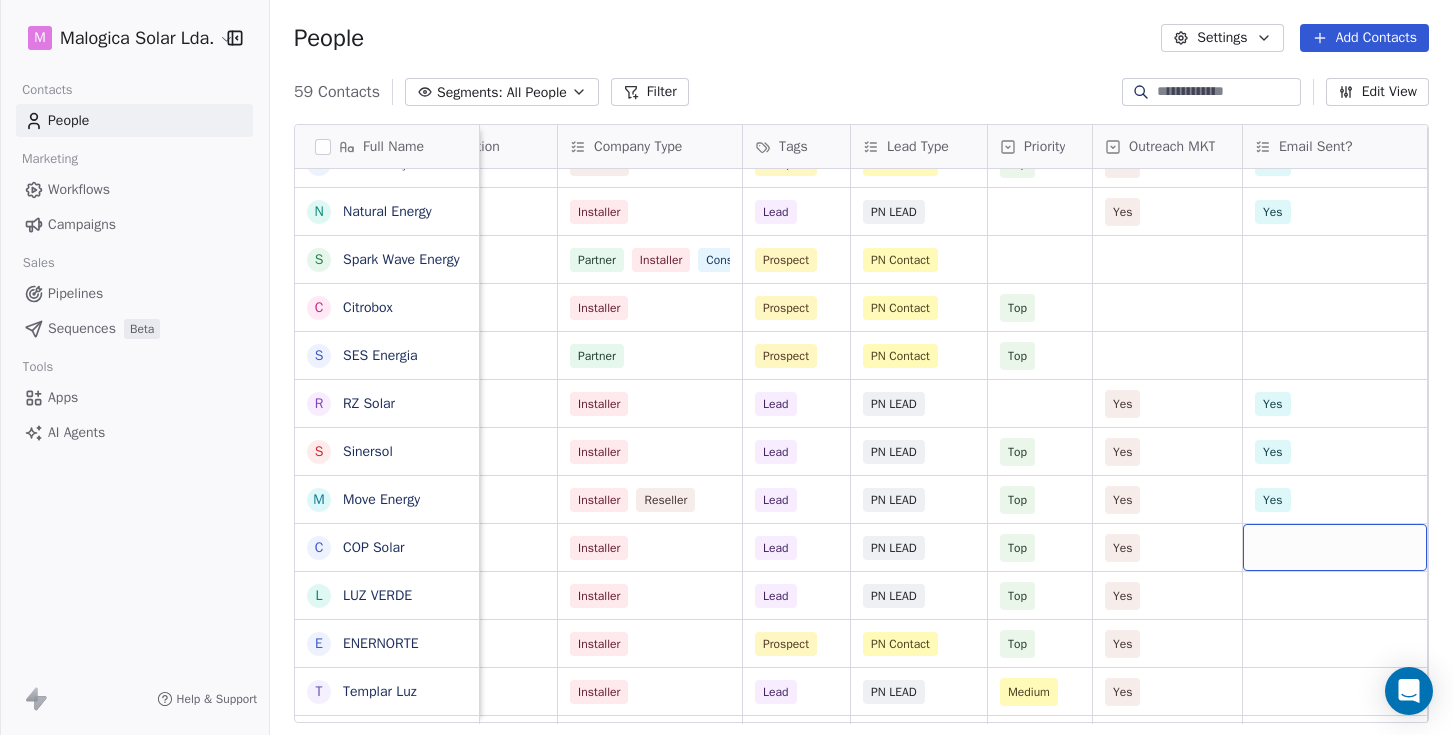 click at bounding box center (1335, 547) 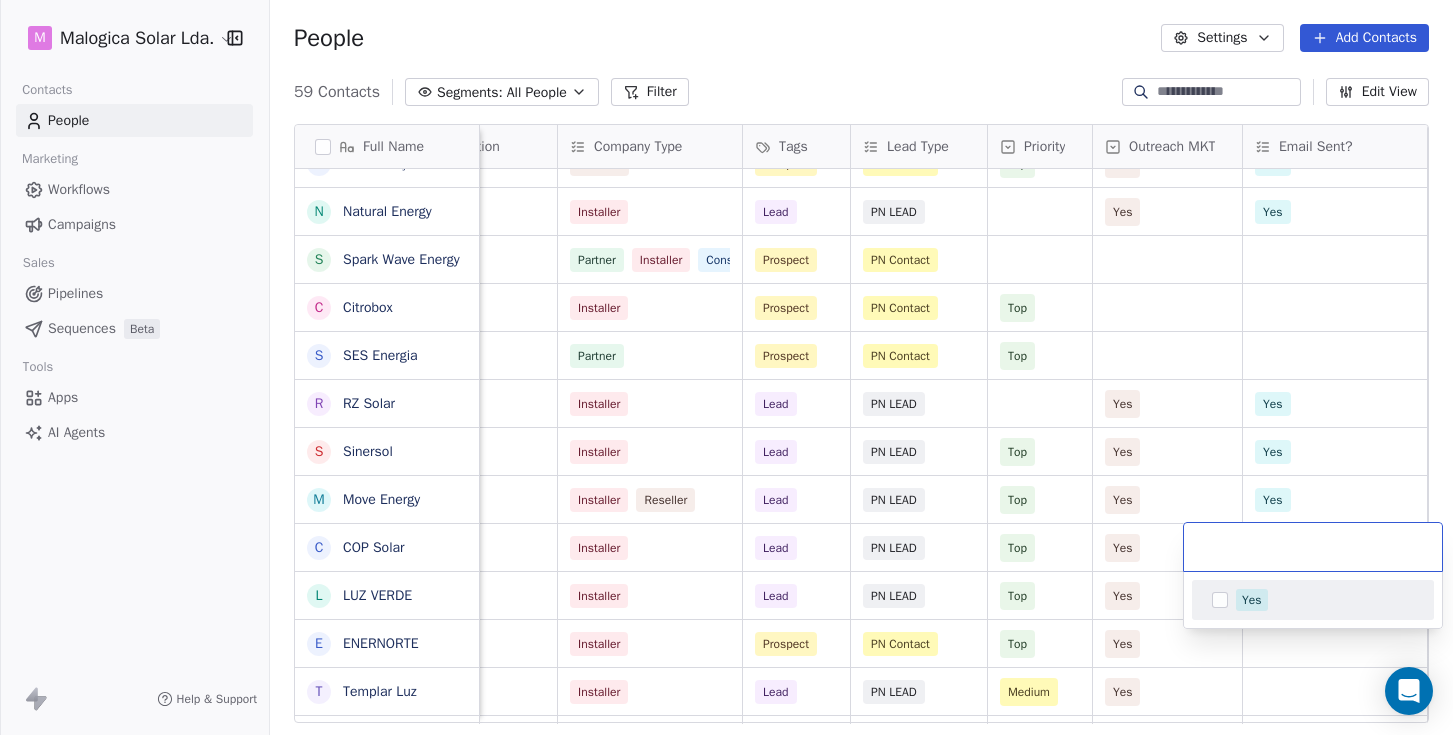 click on "Yes" at bounding box center [1252, 600] 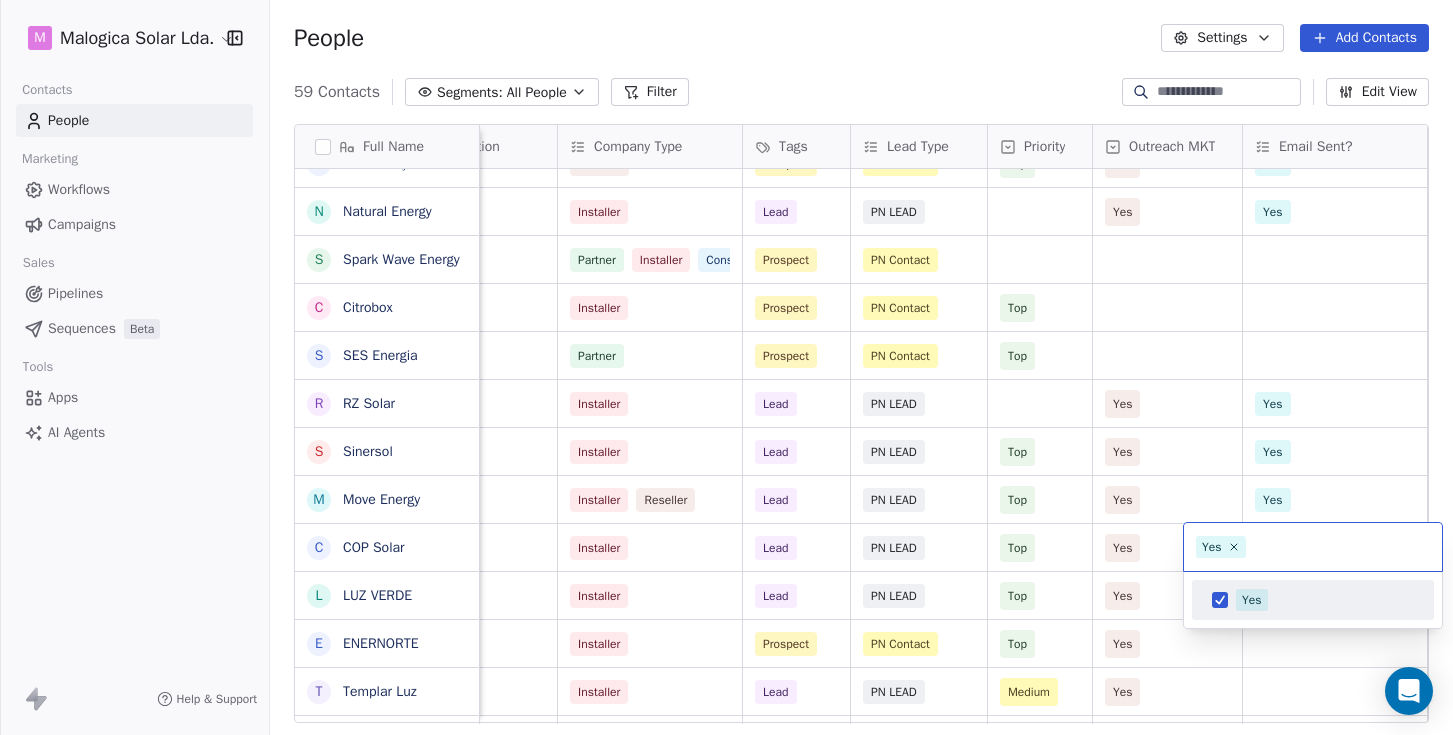 click on "Full Name S [LAST] J [LAST] N [LAST] S [LAST] C [LAST] S [LAST] R [LAST] S [LAST] M [LAST] C [LAST] L [LAST] E [LAST] T [LAST] B [LAST] R [LAST] K [LAST] C [LAST] E [LAST] F [LAST] B [LAST] E [LAST] C [LAST] Y [LAST] B [LAST] S [LAST] P [LAST] O [LAST] S [LAST] T [LAST] M [LAST] R [LAST] C [LAST] E [LAST] M [LAST] B [LAST] E [LAST] S [LAST] M [LAST] E [LAST] Email Email Verification Status Verified? Location Company Type Tags Lead Type Priority Outreach MKT Email Sent? Response   Valid [CITY] Installer Prospect PN Contact Top Yes Yes   Valid [CITY] Reseller Prospect PN Contact Top Yes Yes   Invalid" at bounding box center (726, 367) 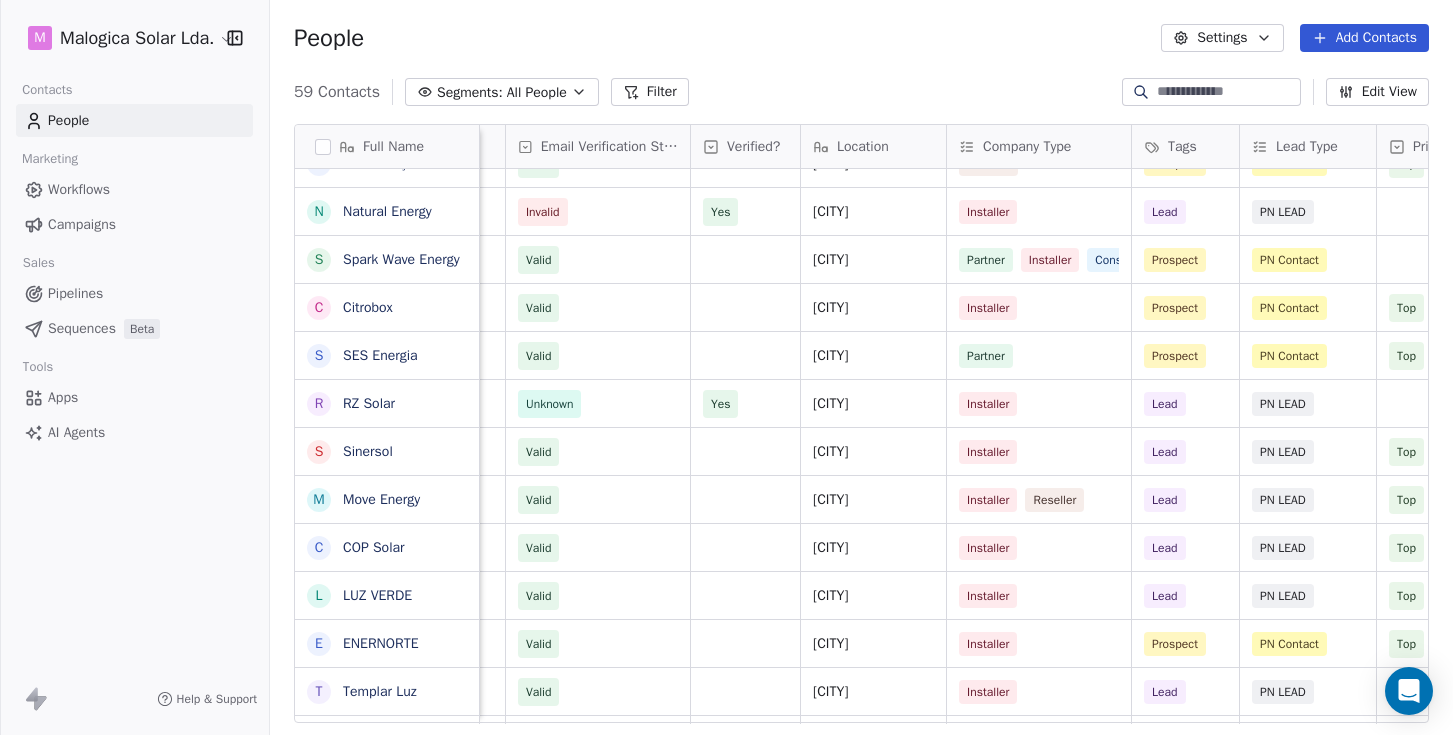 scroll, scrollTop: 0, scrollLeft: 0, axis: both 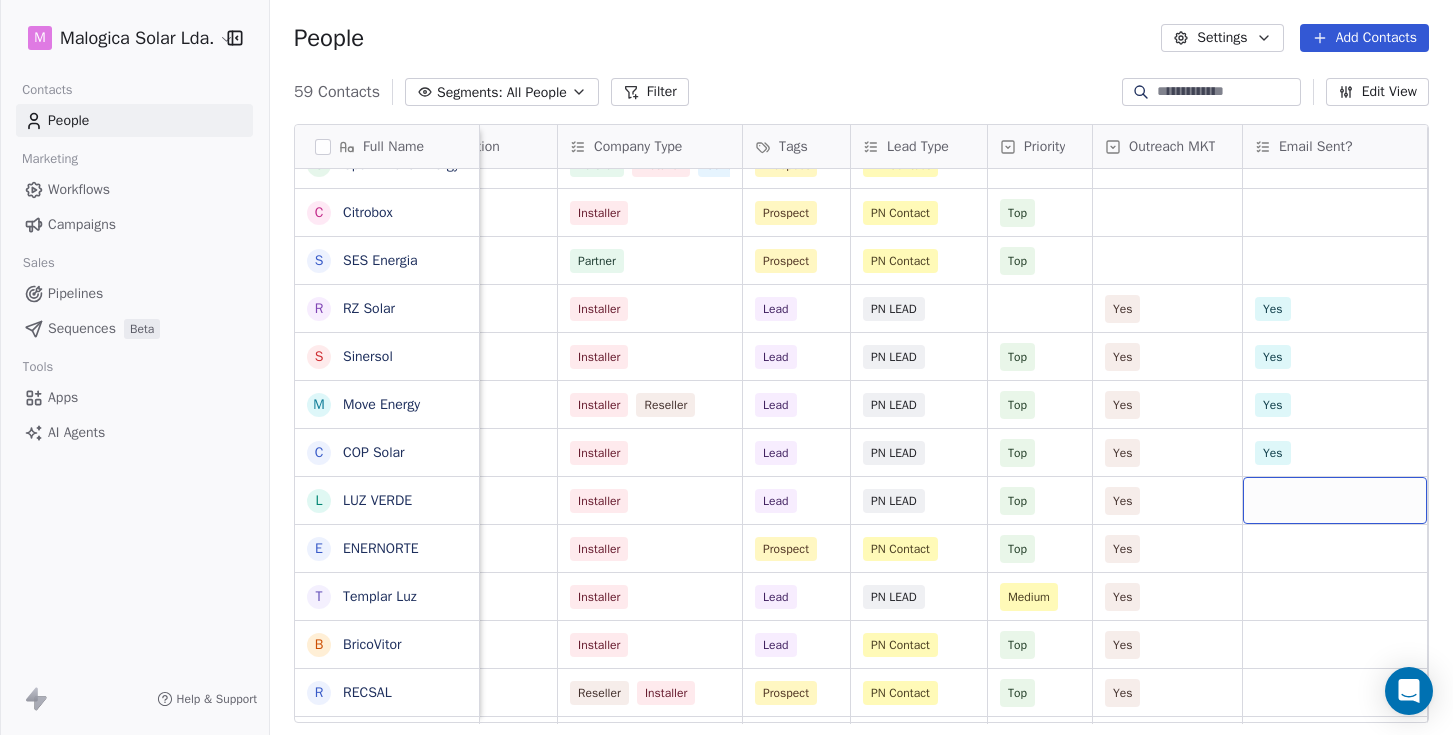 click at bounding box center (1335, 500) 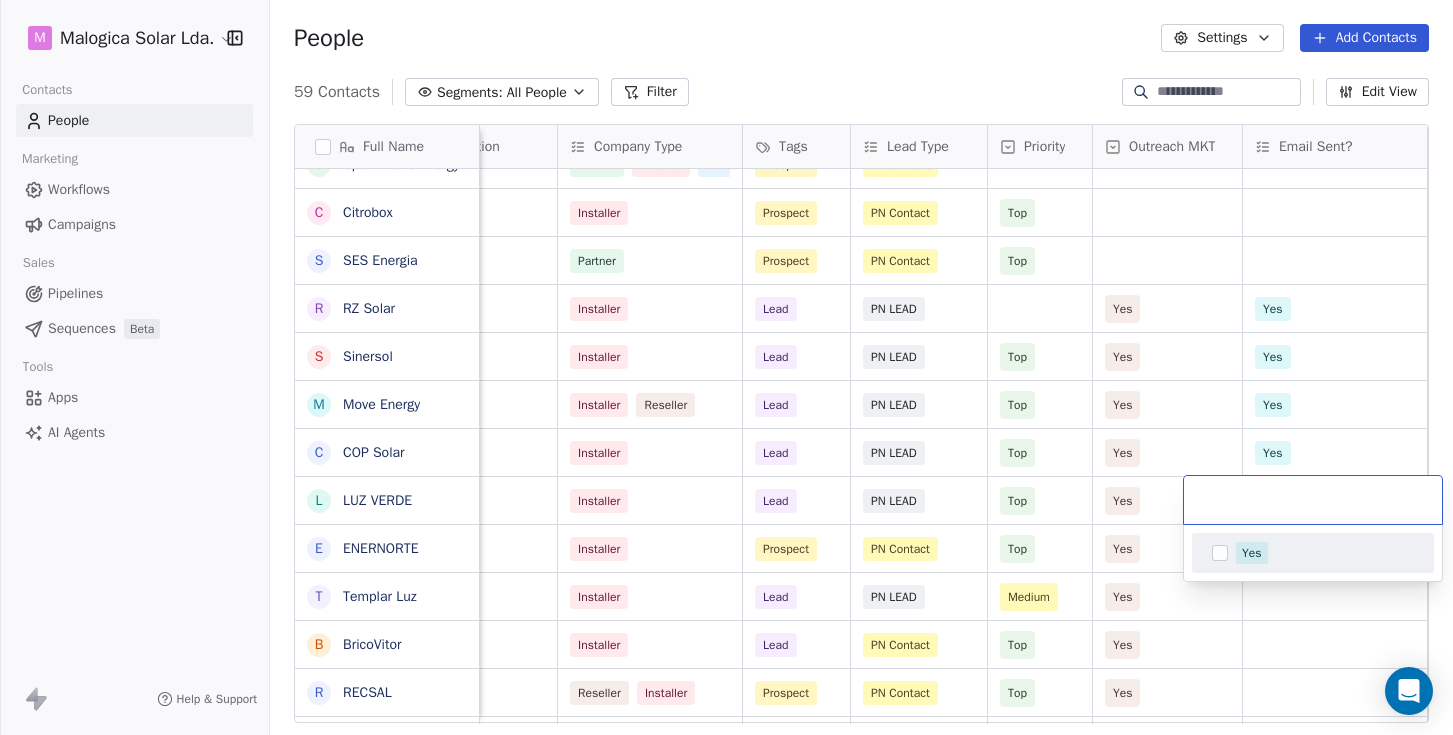 click on "Yes" at bounding box center [1313, 553] 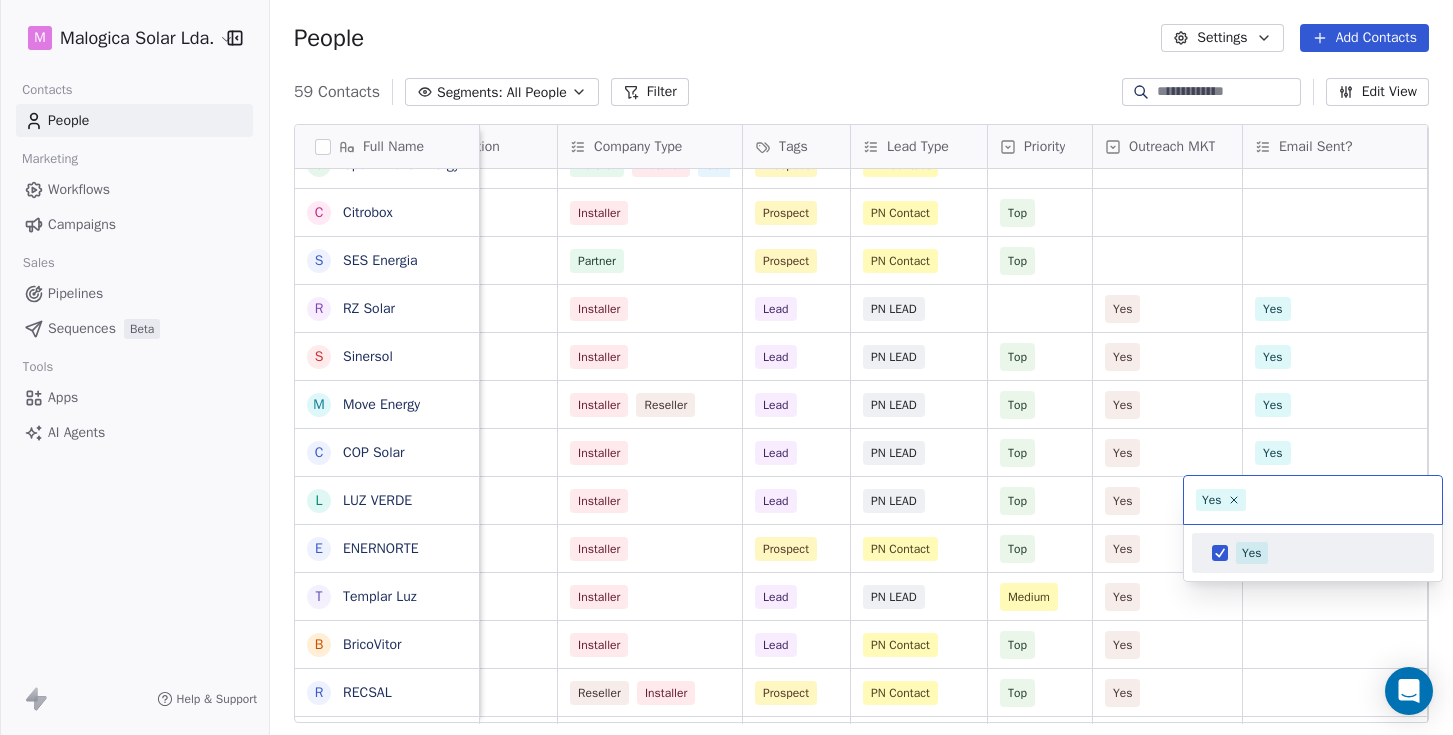click on "Full Name S [LAST] J [LAST] N [LAST] S [LAST] C [LAST] S [LAST] R [LAST] S [LAST] M [LAST] C [LAST] L [LAST] E [LAST] T [LAST] B [LAST] R [LAST] K [LAST] C [LAST] E [LAST] F [LAST] B [LAST] E [LAST] C [LAST] Y [LAST] B [LAST] S [LAST] P [LAST] O [LAST] S [LAST] T [LAST] M [LAST] R [LAST] C [LAST] E [LAST] M [LAST] B [LAST] E [LAST] S [LAST] M [LAST] E [LAST] Email Email Verification Status Verified? Location Company Type Tags Lead Type Priority Outreach MKT Email Sent? Response [EMAIL] Valid [CITY] Installer Prospect PN Contact Top Yes Yes [EMAIL] Valid [CITY] Reseller Prospect PN Contact" at bounding box center [726, 367] 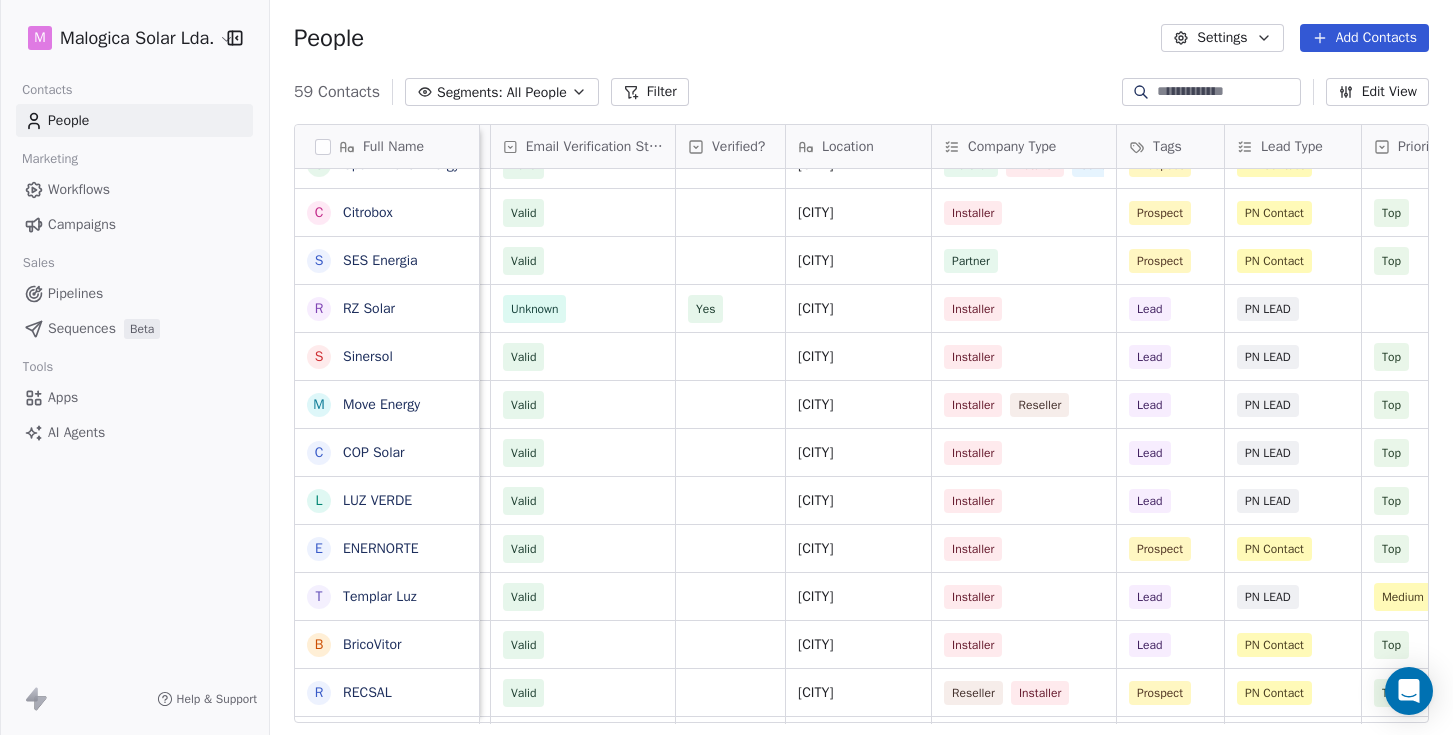 scroll, scrollTop: 0, scrollLeft: 0, axis: both 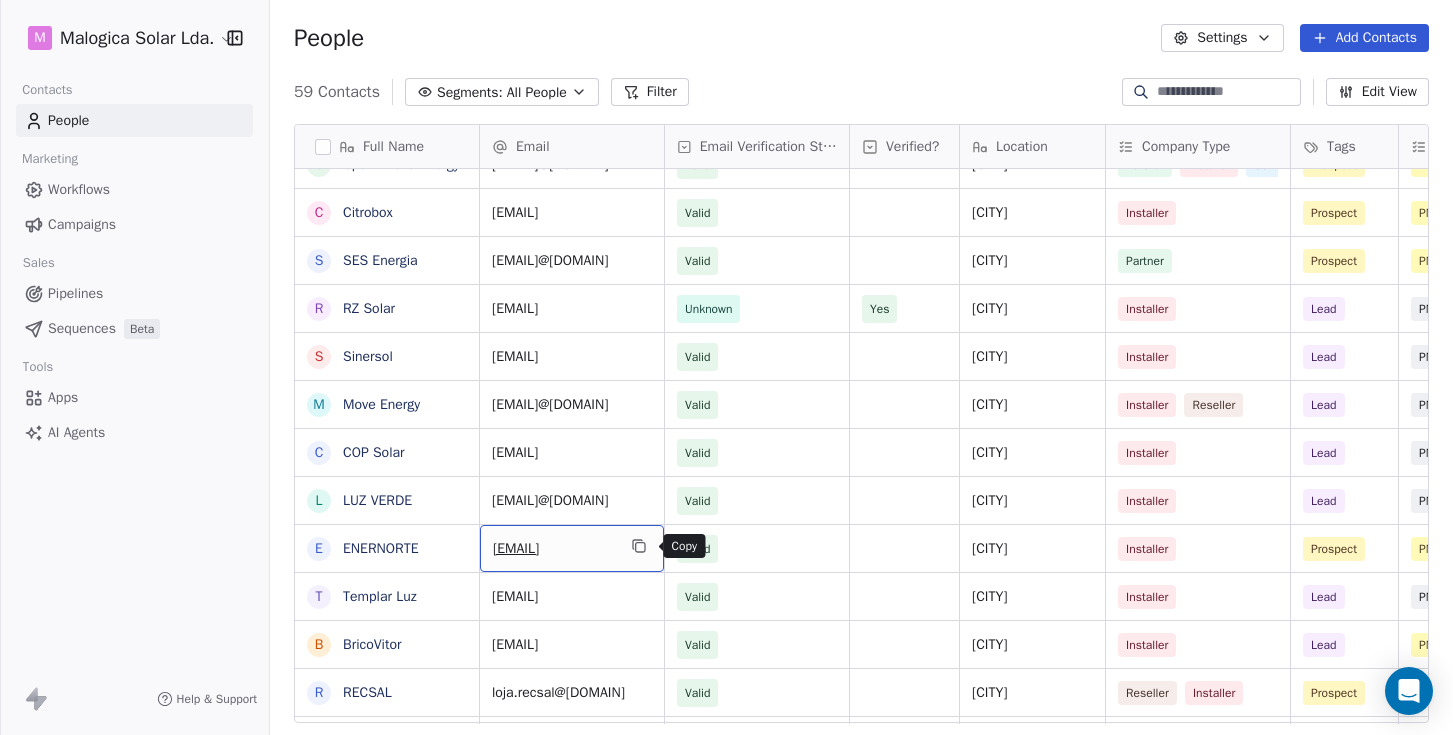 click 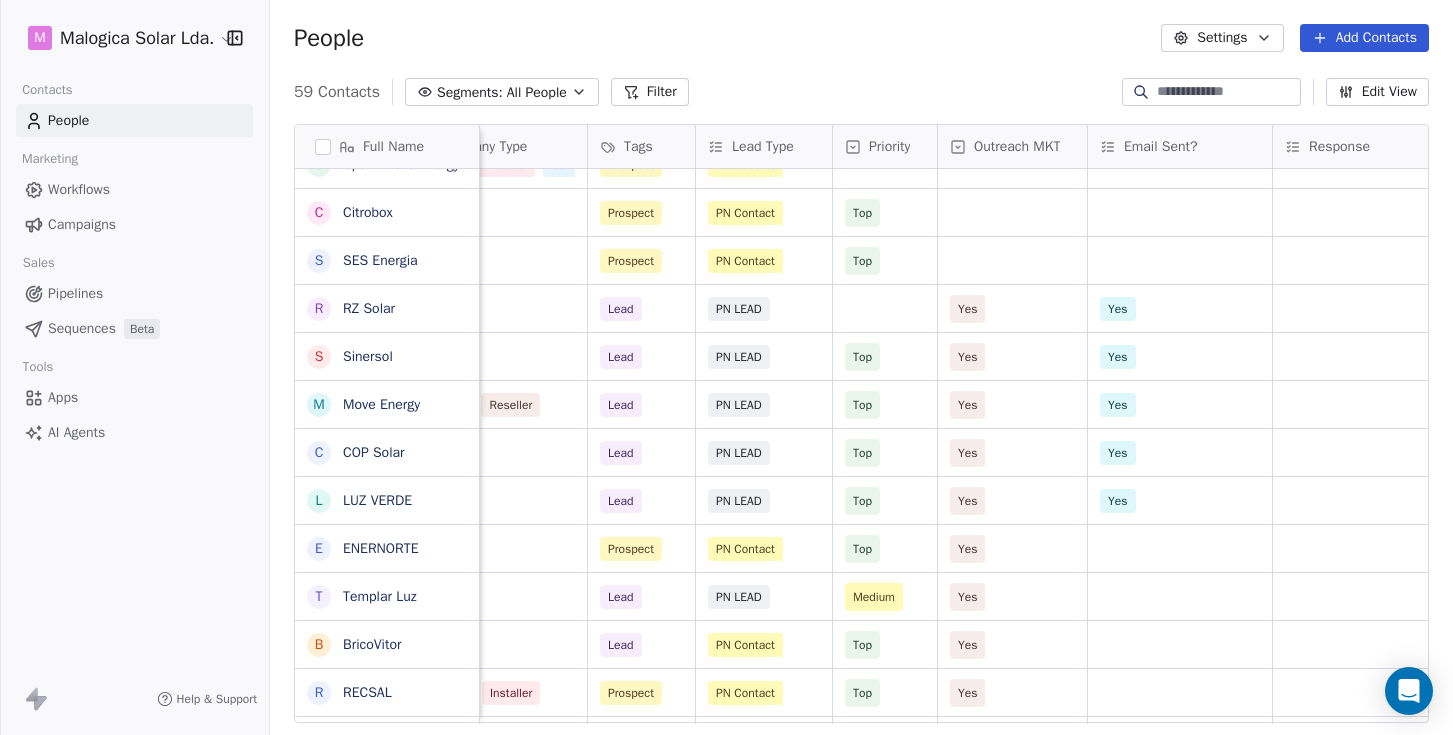 scroll, scrollTop: 0, scrollLeft: 706, axis: horizontal 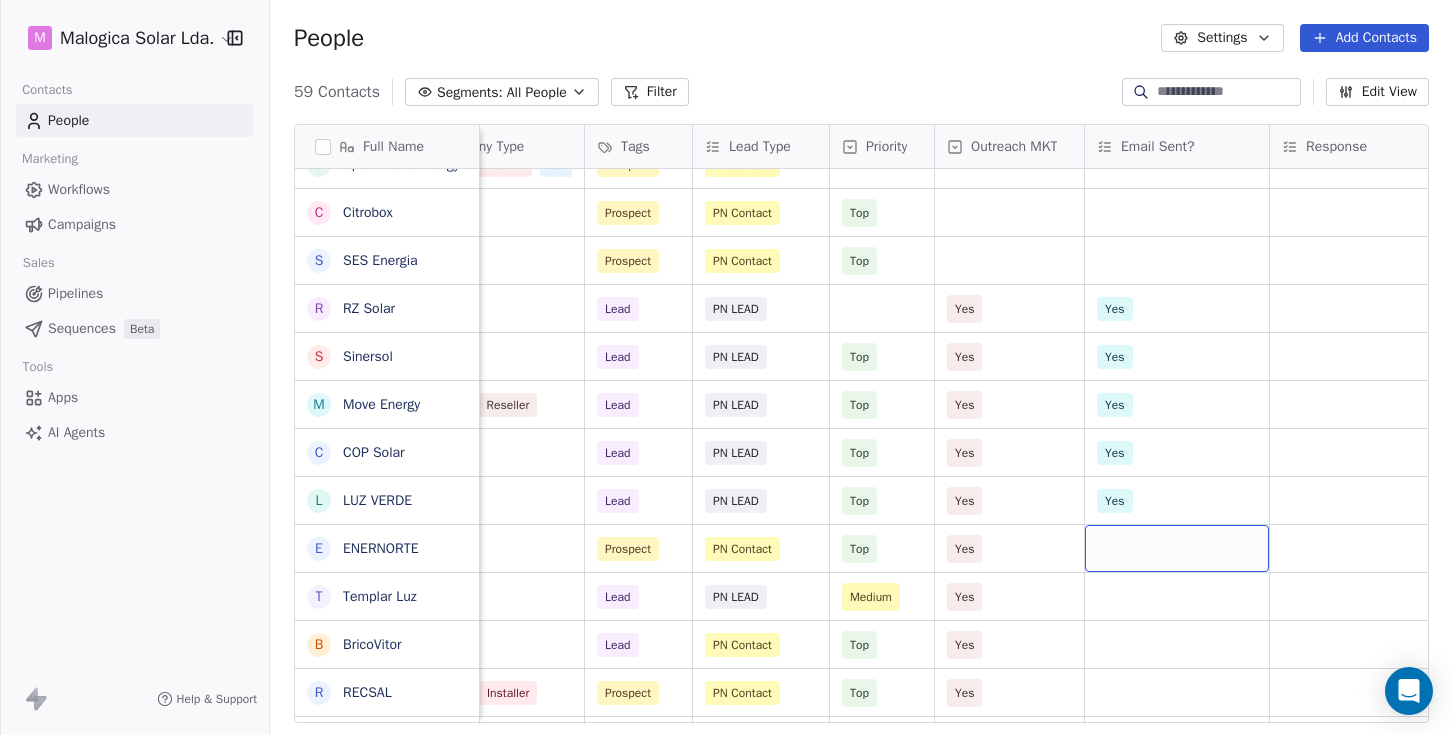 click at bounding box center (1177, 548) 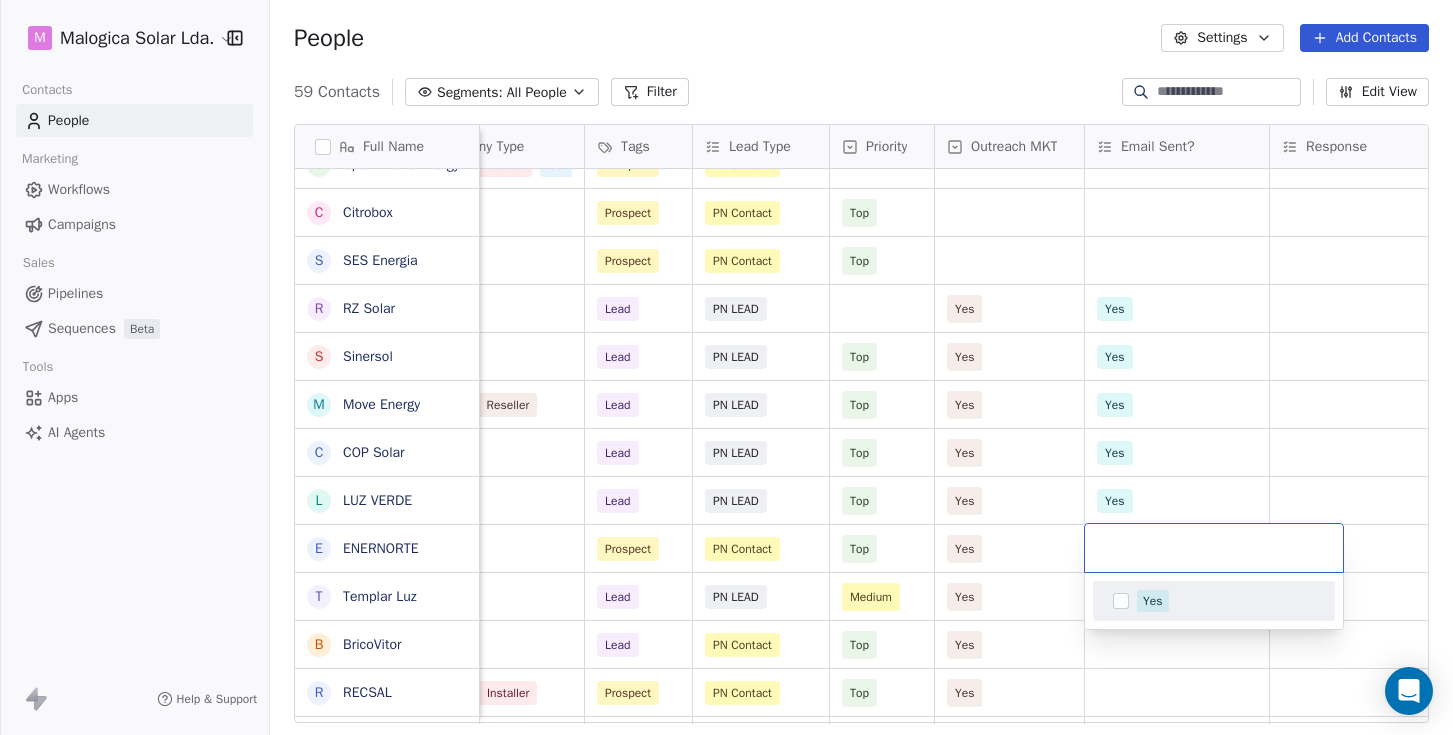 click at bounding box center (1121, 601) 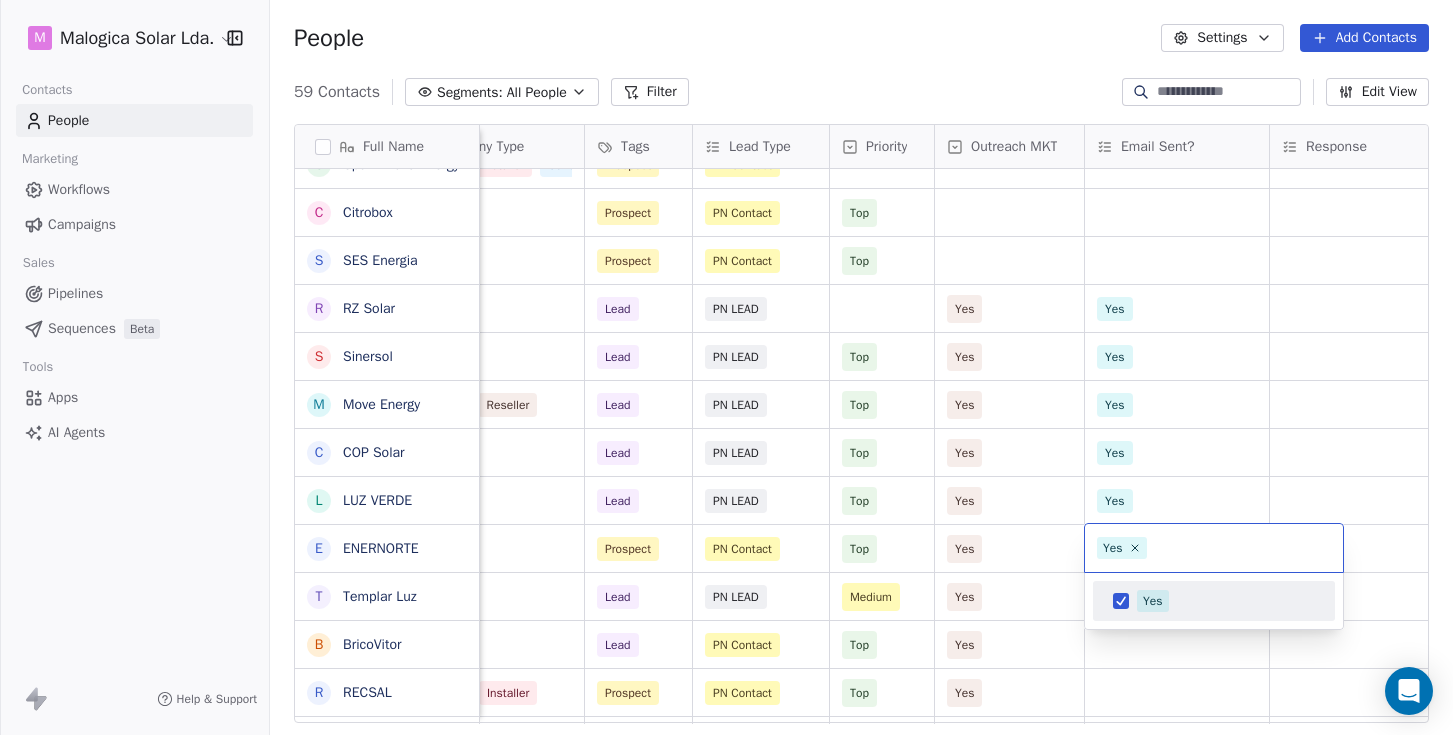 click on "M Malogica Solar Lda. Contacts People Marketing Workflows Campaigns Sales Pipelines Sequences Beta Tools Apps AI Agents Help & Support People Settings Add Contacts 59 Contacts Segments: All People Filter Edit View Tag Add to Sequence Export Full Name S Solvita J JMM Gonçalves N Natural Energy S Spark Wave Energy C Citrobox S SES Energia R RZ Solar S Sinersol M Move Energy C COP Solar L LUZ VERDE E ENERNORTE T Templar Luz B BricoVitor R RECSAL K KL Clima C Circuitos Energy Solutions E ECO ENERGY F FG Energy B Blue Mind E EDS - Energy Drawing System C Carlo Gavazzi Y Yahdomo B Bluerophill S SS Energy P Power SCS O Objectivo Verde S SoftProton T TEST M MAIA ENERGIA R RENOVACAPITAL C CCBS Energia E EDPIND M Mais Solar B Beirafix Email Email Verification Status Verified? Location Company Type Tags Lead Type Priority Outreach MKT Email Sent? Response Valid [CITY] Installer Prospect PN Contact Top Yes Yes Valid [CITY] Reseller Prospect PN Contact Top Yes Yes Invalid Yes [CITY] Installer" at bounding box center (726, 367) 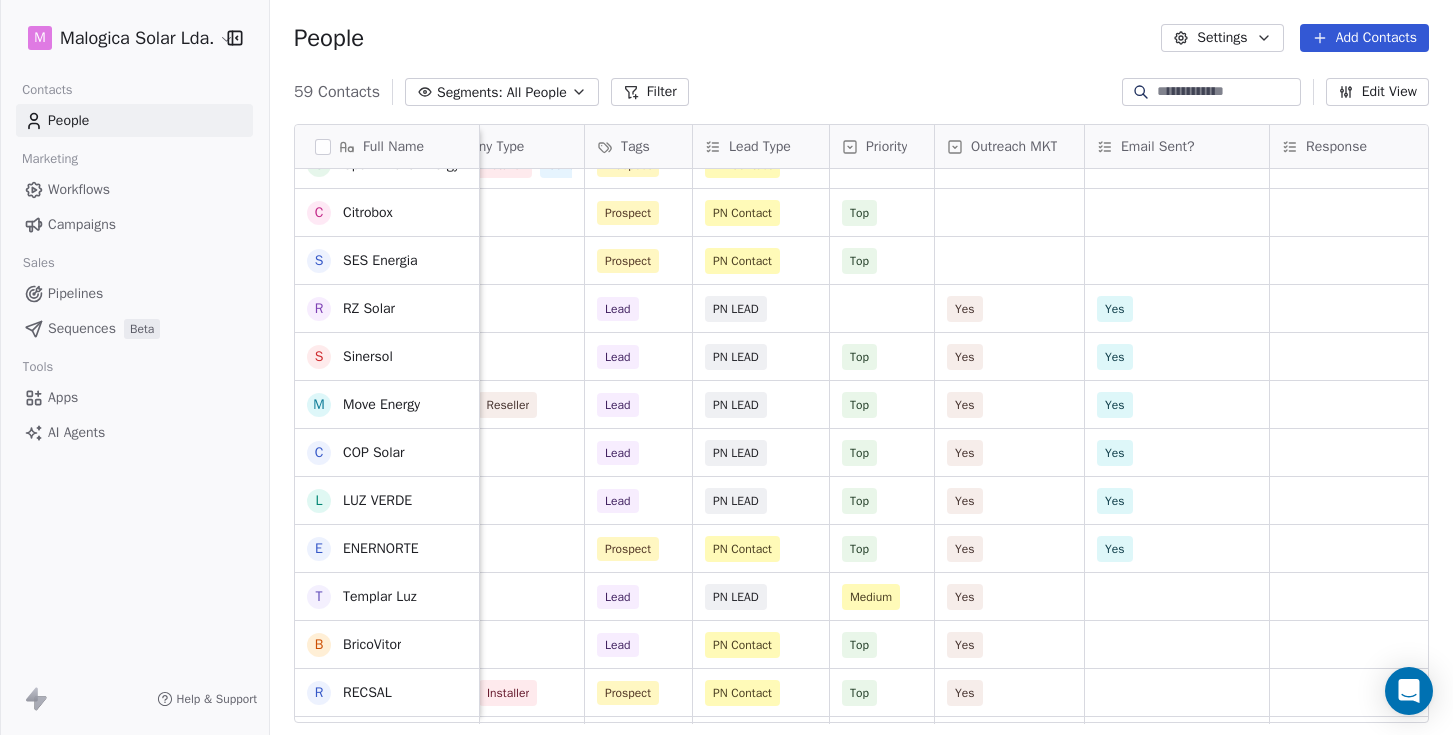 scroll, scrollTop: 0, scrollLeft: 0, axis: both 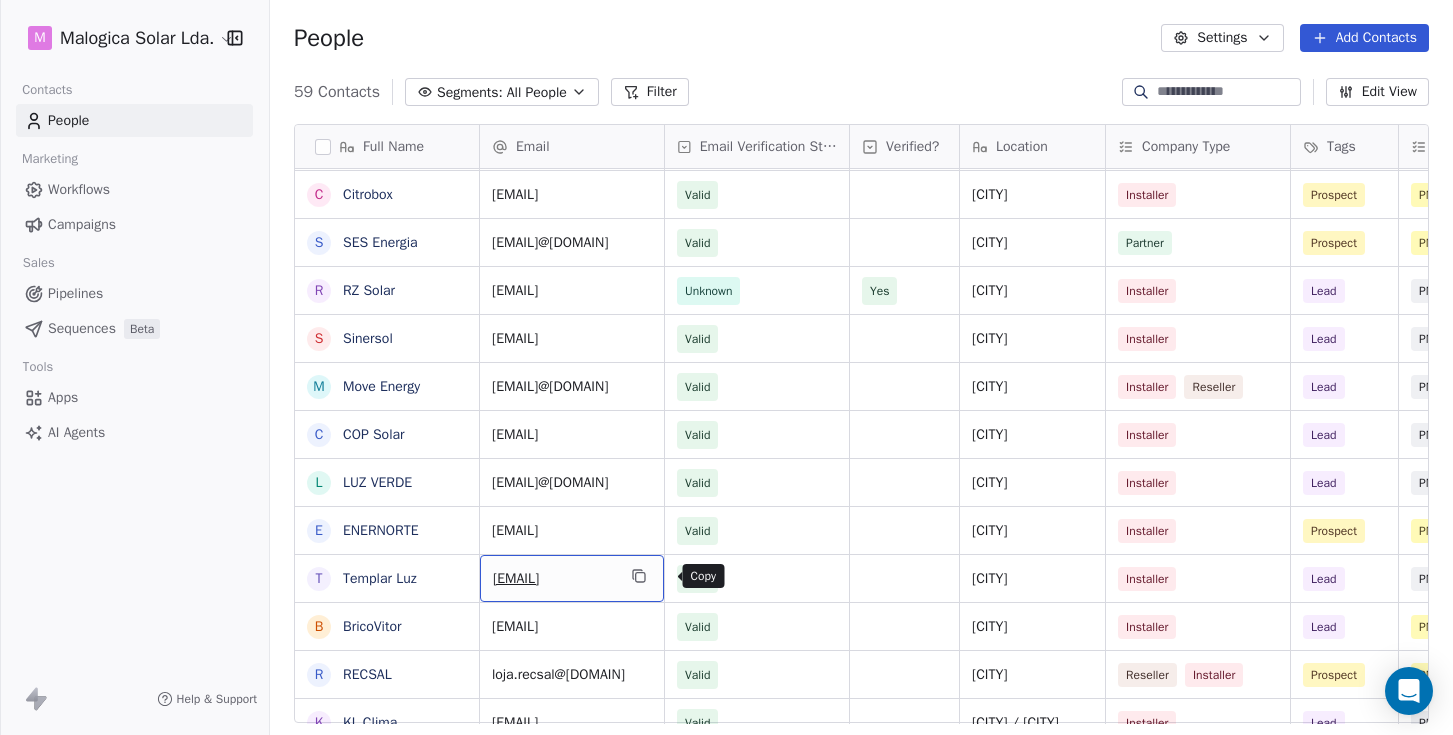 click 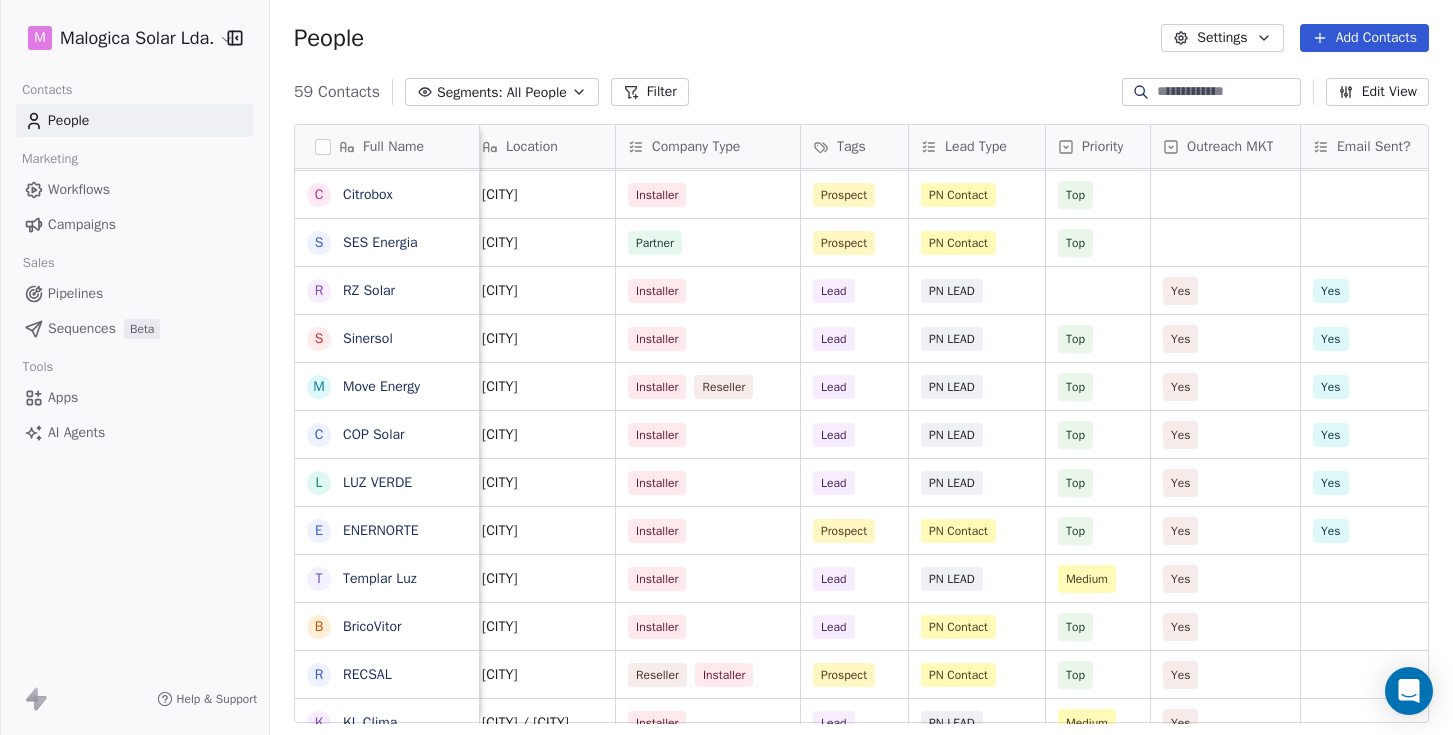 scroll, scrollTop: 0, scrollLeft: 591, axis: horizontal 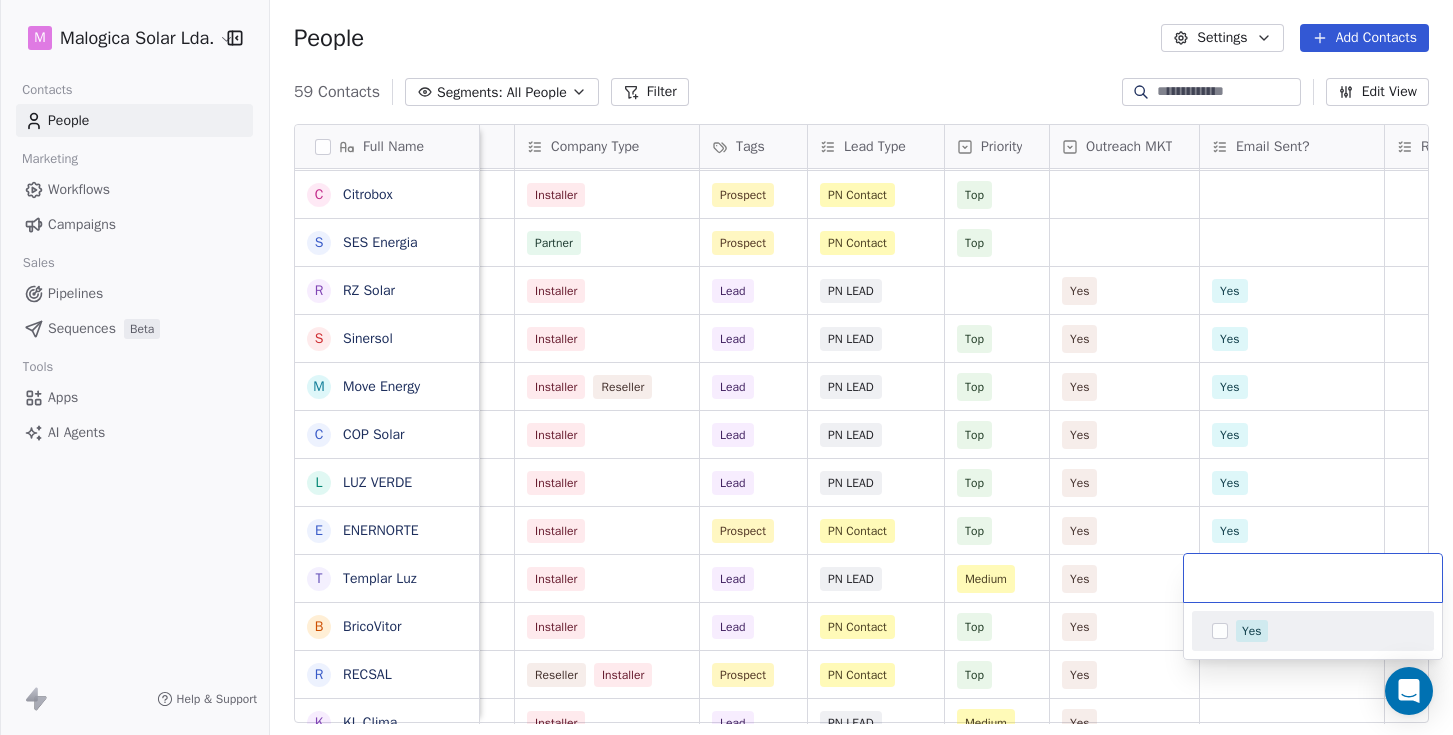 click on "Yes" at bounding box center (1252, 631) 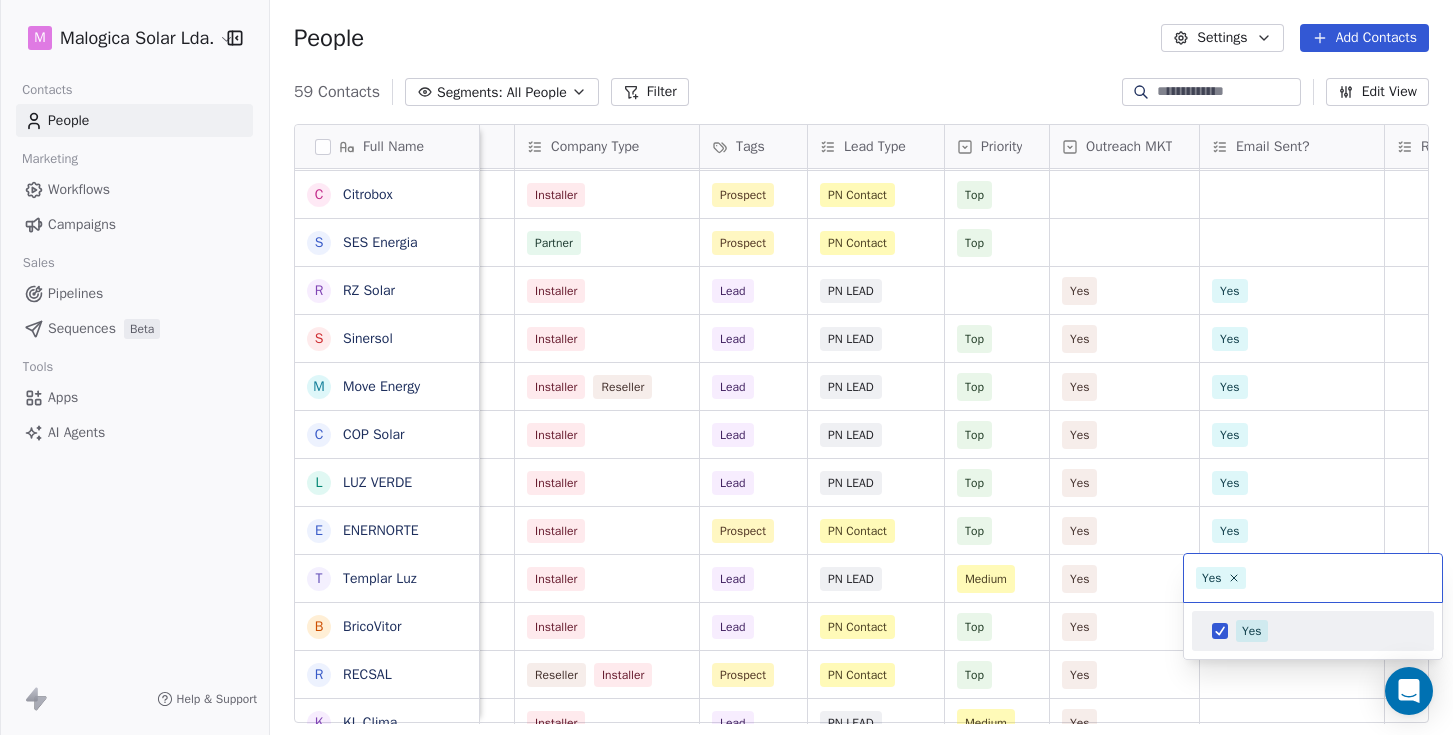 click on "Full Name S [LAST] J [LAST] N [LAST] S [LAST] C [LAST] S [LAST] R [LAST] S [LAST] M [LAST] C [LAST] L [LAST] E [LAST] T [LAST] B [LAST] R [LAST] K [LAST] C [LAST] E [LAST] F [LAST] B [LAST] E [LAST] C [LAST] Y [LAST] B [LAST] S [LAST] P [LAST] O [LAST] S [LAST] T [LAST] M [LAST] R [LAST] C [LAST] E [LAST] M [LAST] B [LAST] E [LAST] S [LAST] M [LAST] E [LAST] Email Email Verification Status Verified? Location Company Type Tags Lead Type Priority Outreach MKT Email Sent? Response [EMAIL] Valid [CITY] Installer Prospect PN Contact Top Yes Yes [EMAIL] Valid [CITY] Reseller Prospect PN Contact" at bounding box center (726, 367) 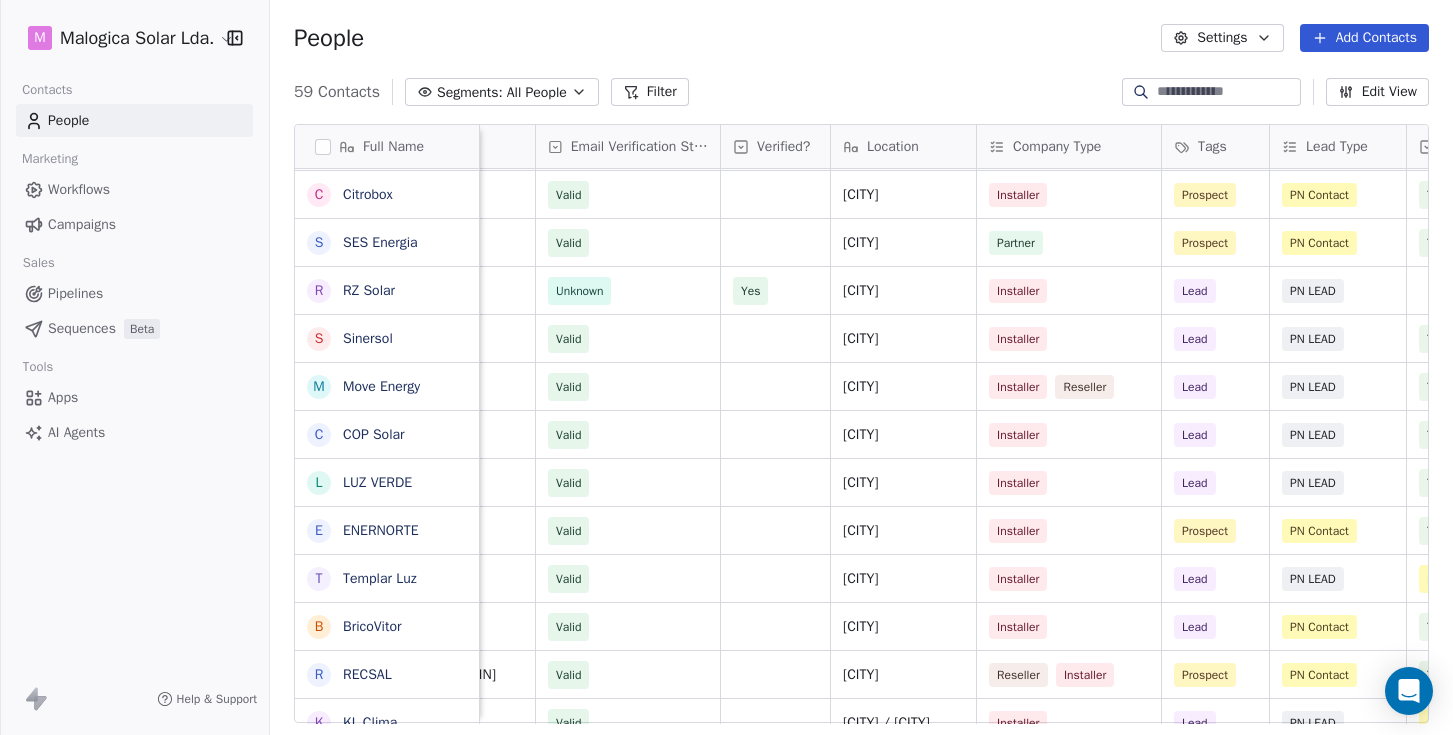 scroll, scrollTop: 0, scrollLeft: 0, axis: both 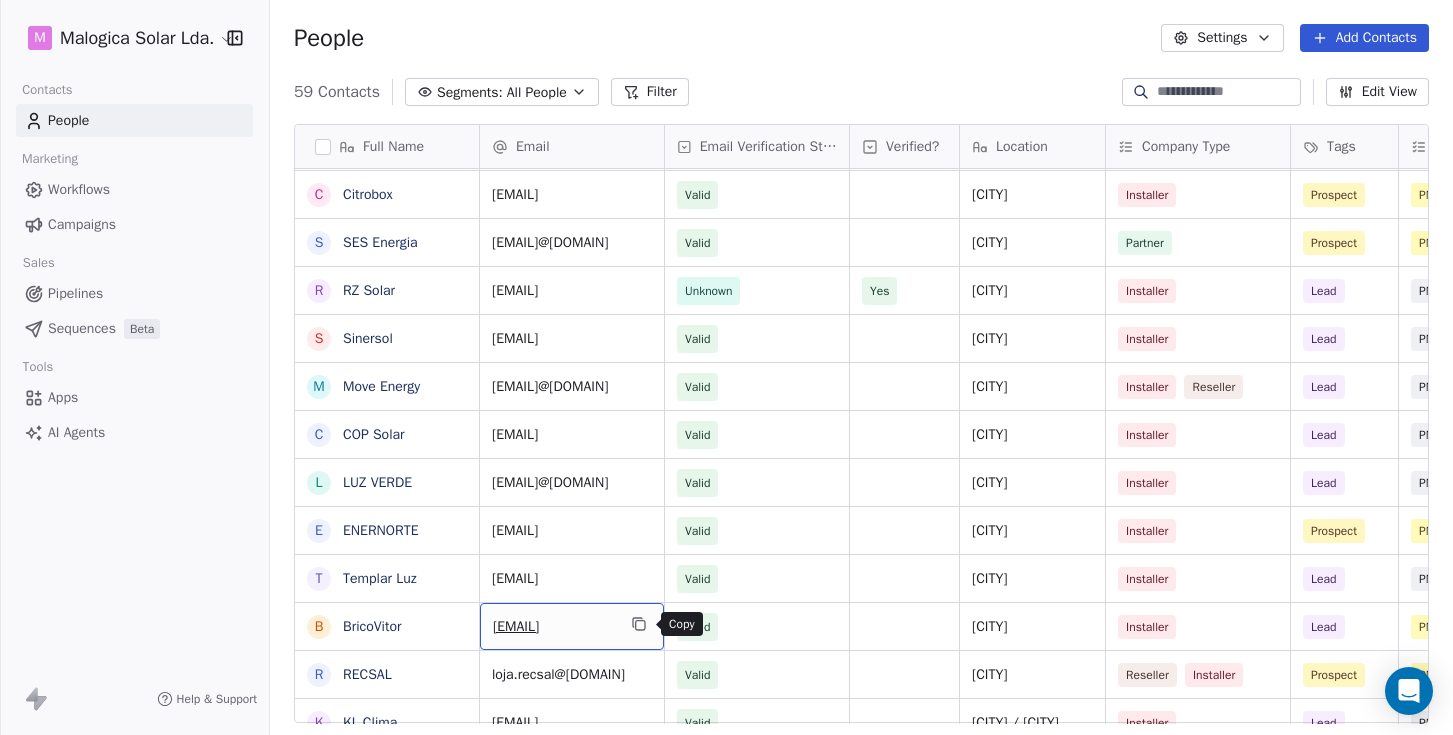 click 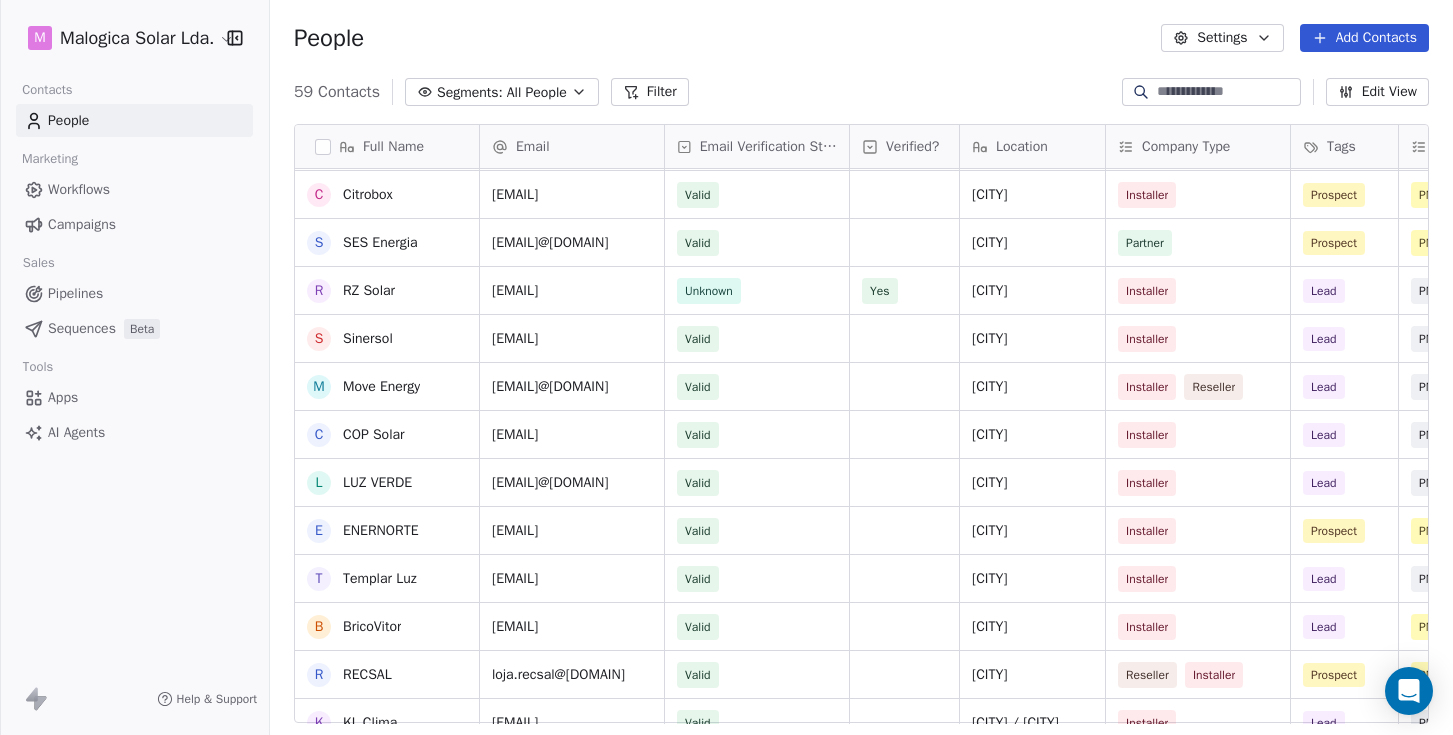 scroll, scrollTop: 240, scrollLeft: 0, axis: vertical 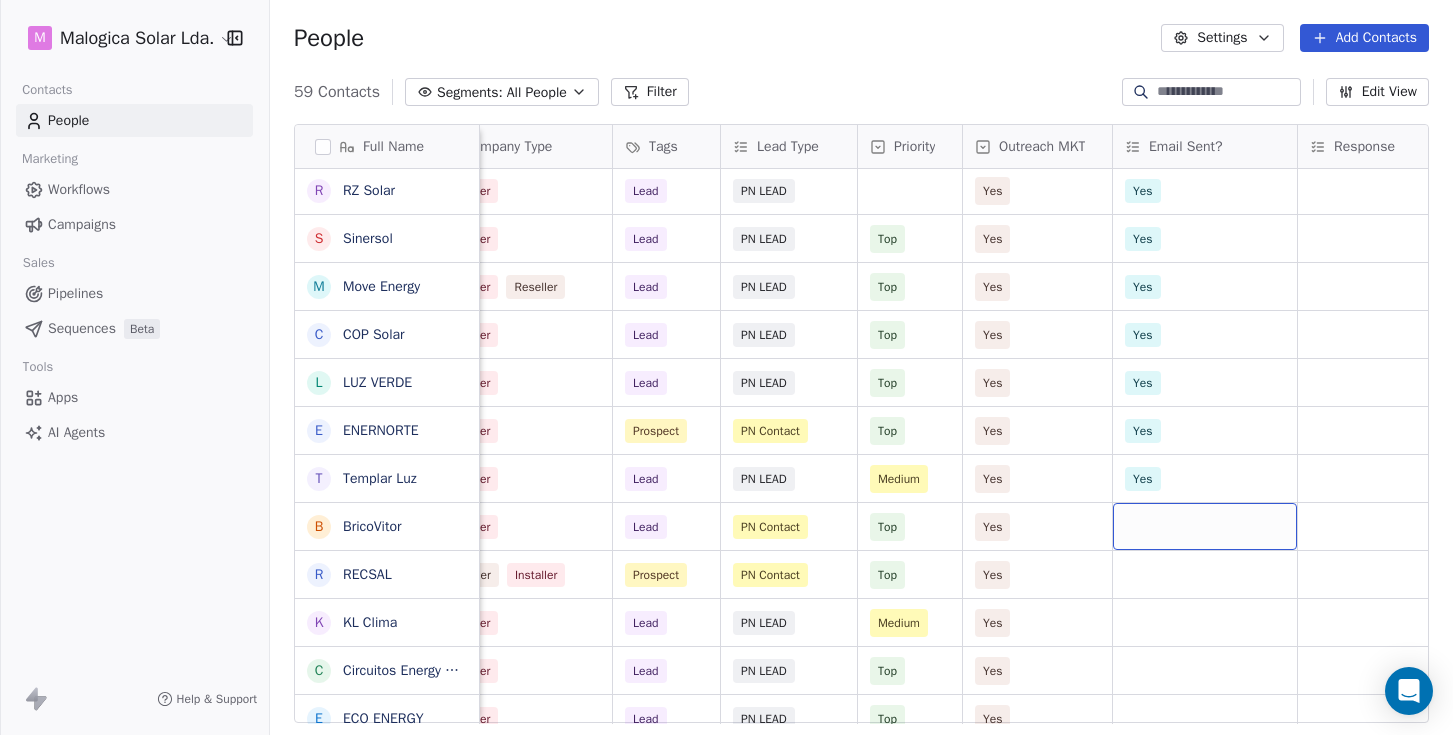 click at bounding box center [1205, 526] 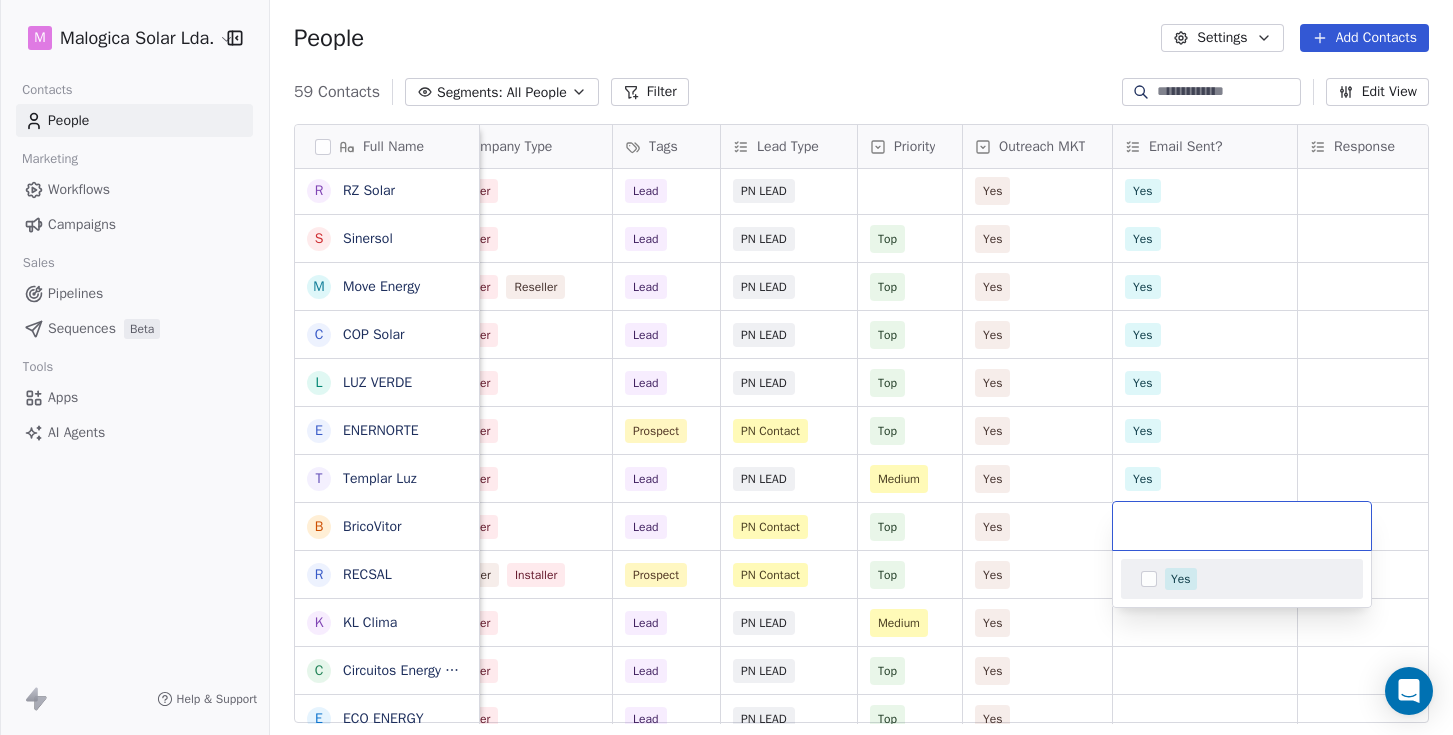 click at bounding box center [1149, 579] 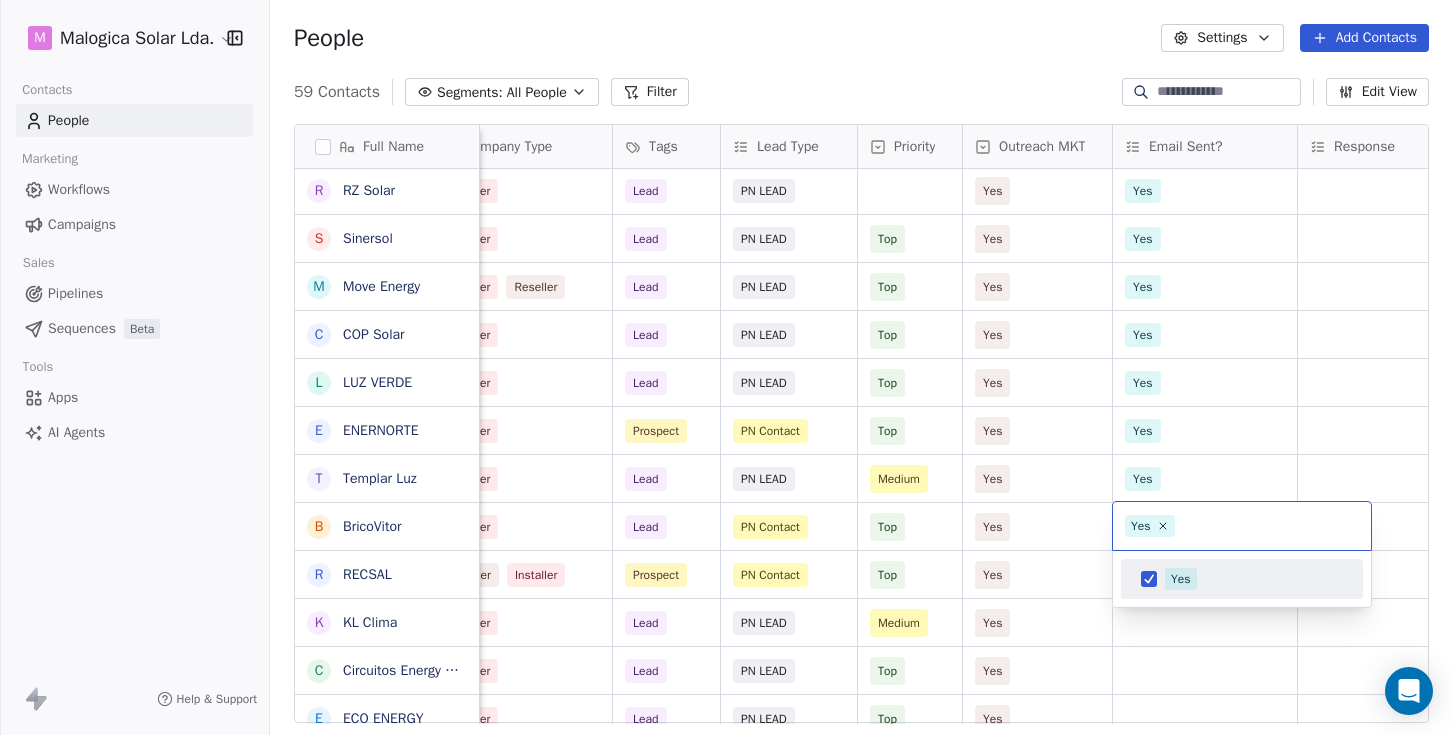 click on "Full Name S [LAST] J [LAST] N [LAST] S [LAST] C [LAST] S [LAST] R [LAST] S [LAST] M [LAST] C [LAST] L [LAST] E [LAST] T [LAST] B [LAST] R [LAST] K [LAST] C [LAST] E [LAST] F [LAST] B [LAST] E [LAST] C [LAST] Y [LAST] B [LAST] S [LAST] P [LAST] O [LAST] S [LAST] T [LAST] M [LAST] R [LAST] C [LAST] E [LAST] M [LAST] B [LAST] E [LAST] S [LAST] M [LAST] E [LAST] Email Email Verification Status Verified? Location Company Type Tags Lead Type Priority Outreach MKT Email Sent? Response   Valid [CITY] Installer Prospect PN Contact Top Yes Yes   Valid [CITY] Reseller Prospect PN Contact Top Yes Yes   Invalid" at bounding box center [726, 367] 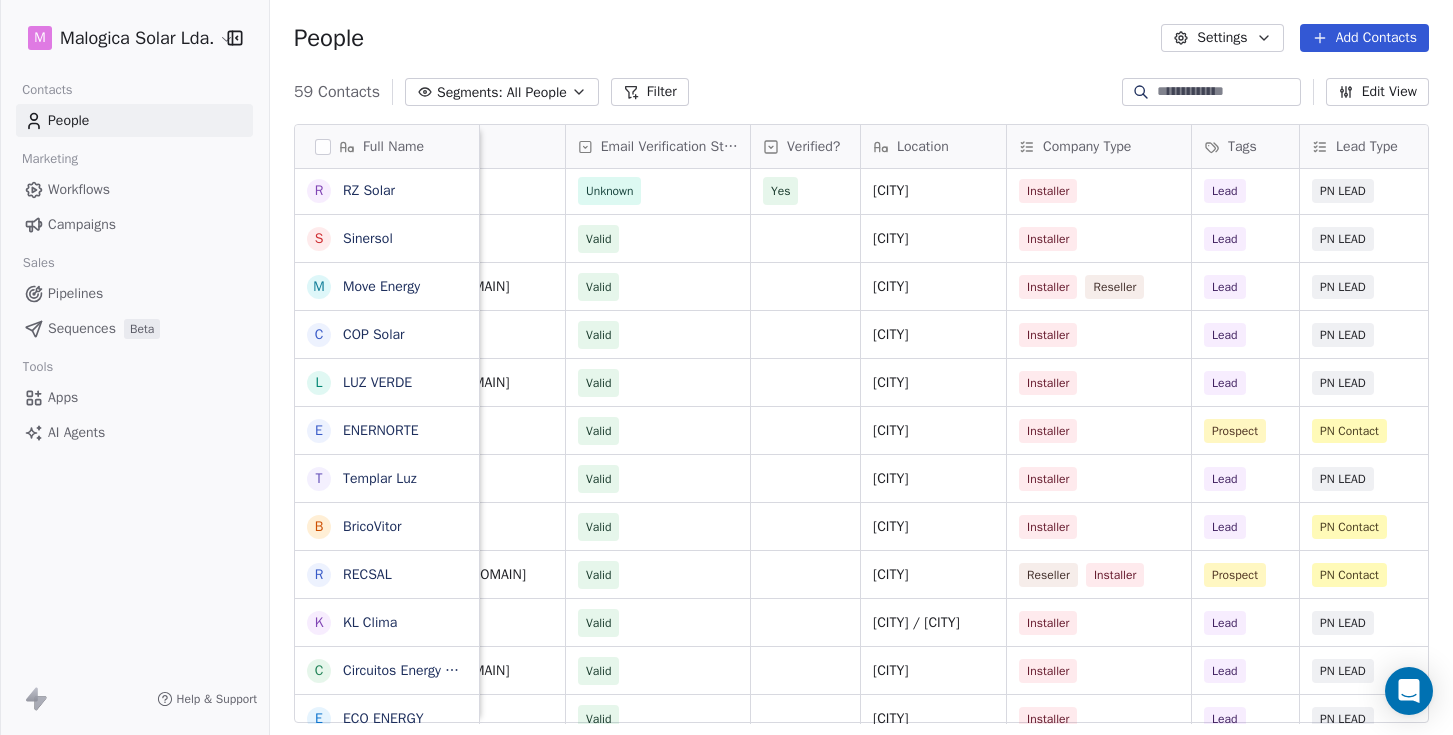 scroll, scrollTop: 0, scrollLeft: 0, axis: both 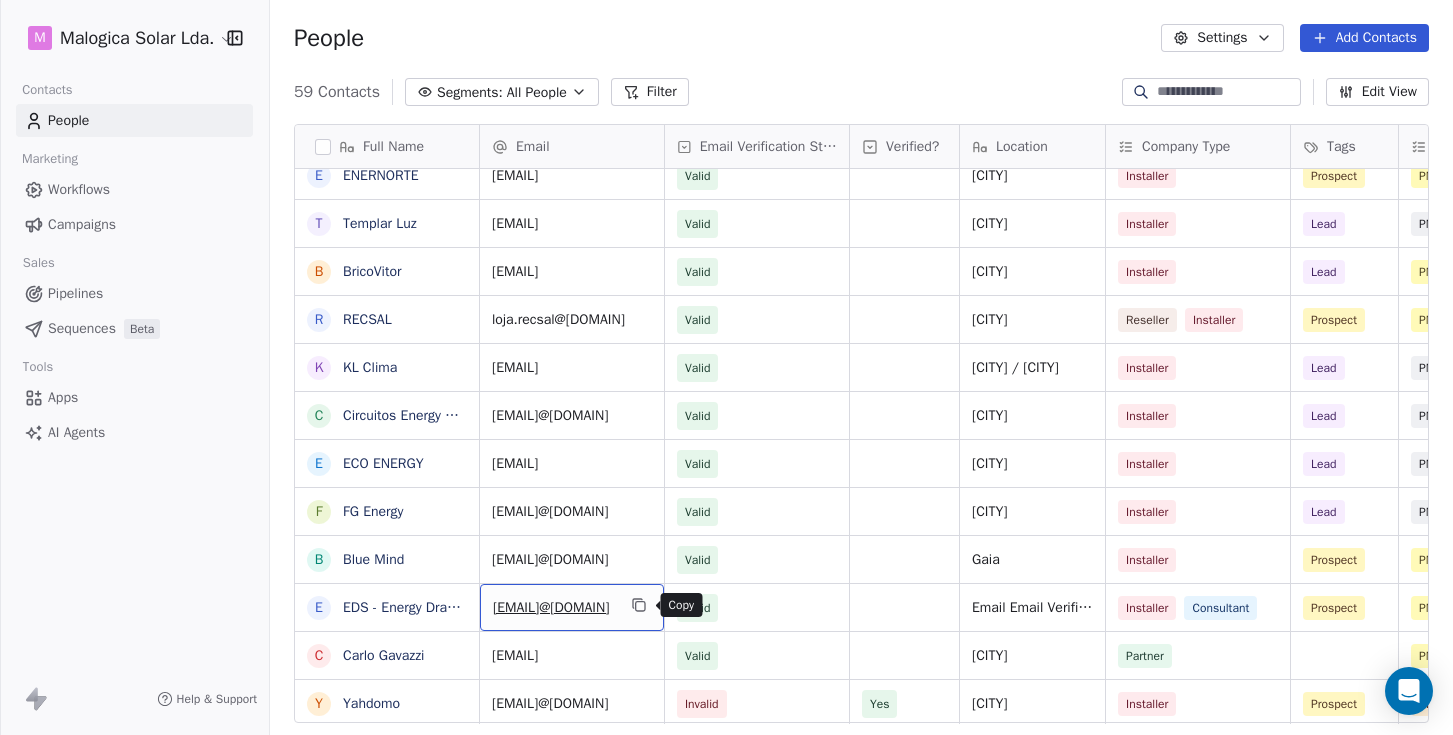 click 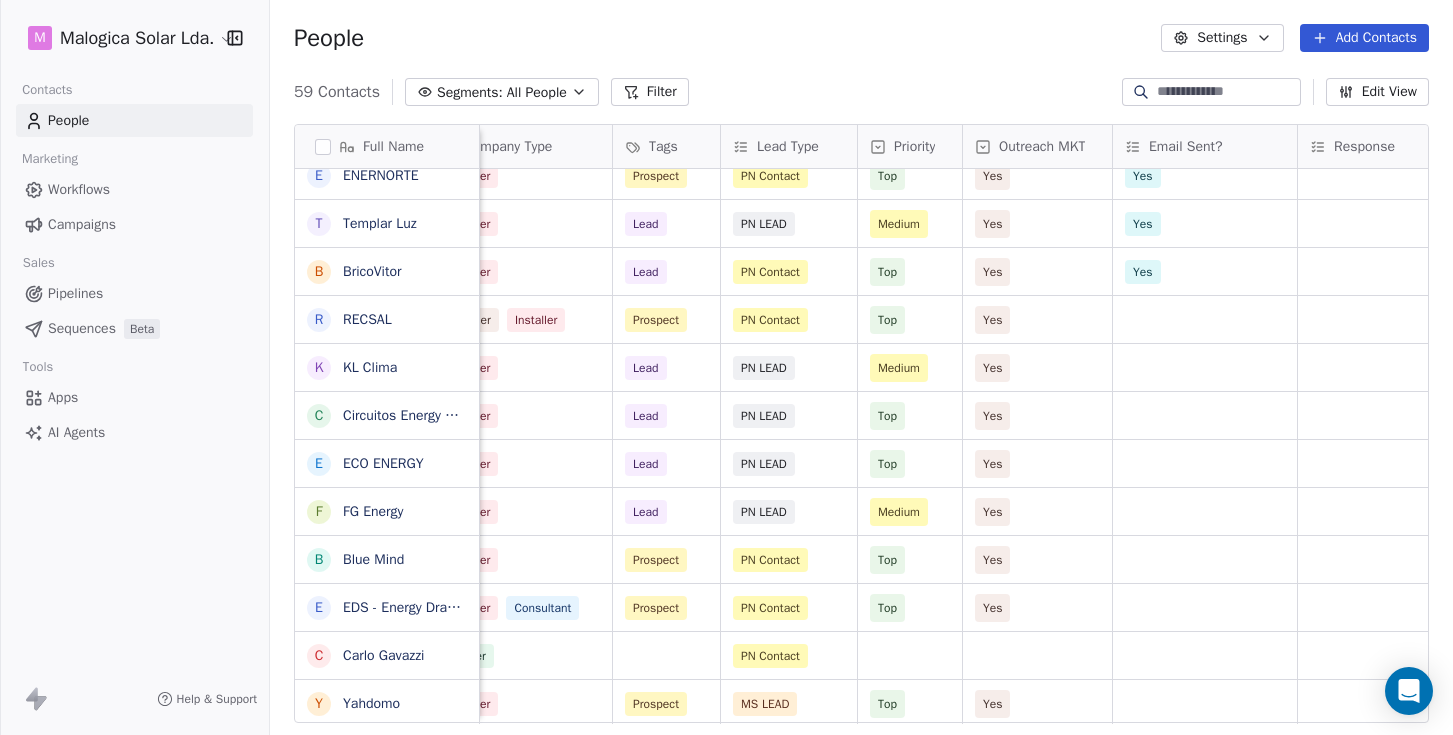 scroll, scrollTop: 0, scrollLeft: 692, axis: horizontal 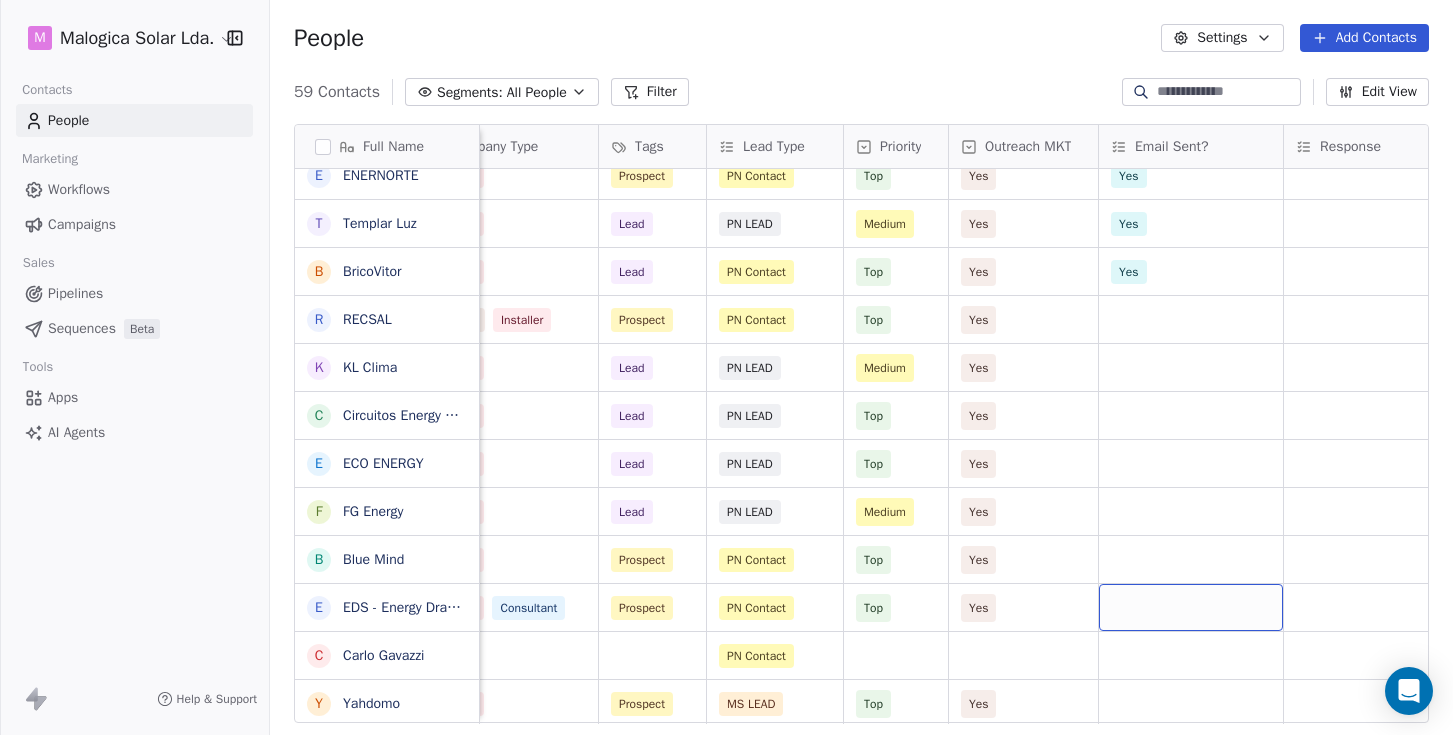 click at bounding box center [1191, 607] 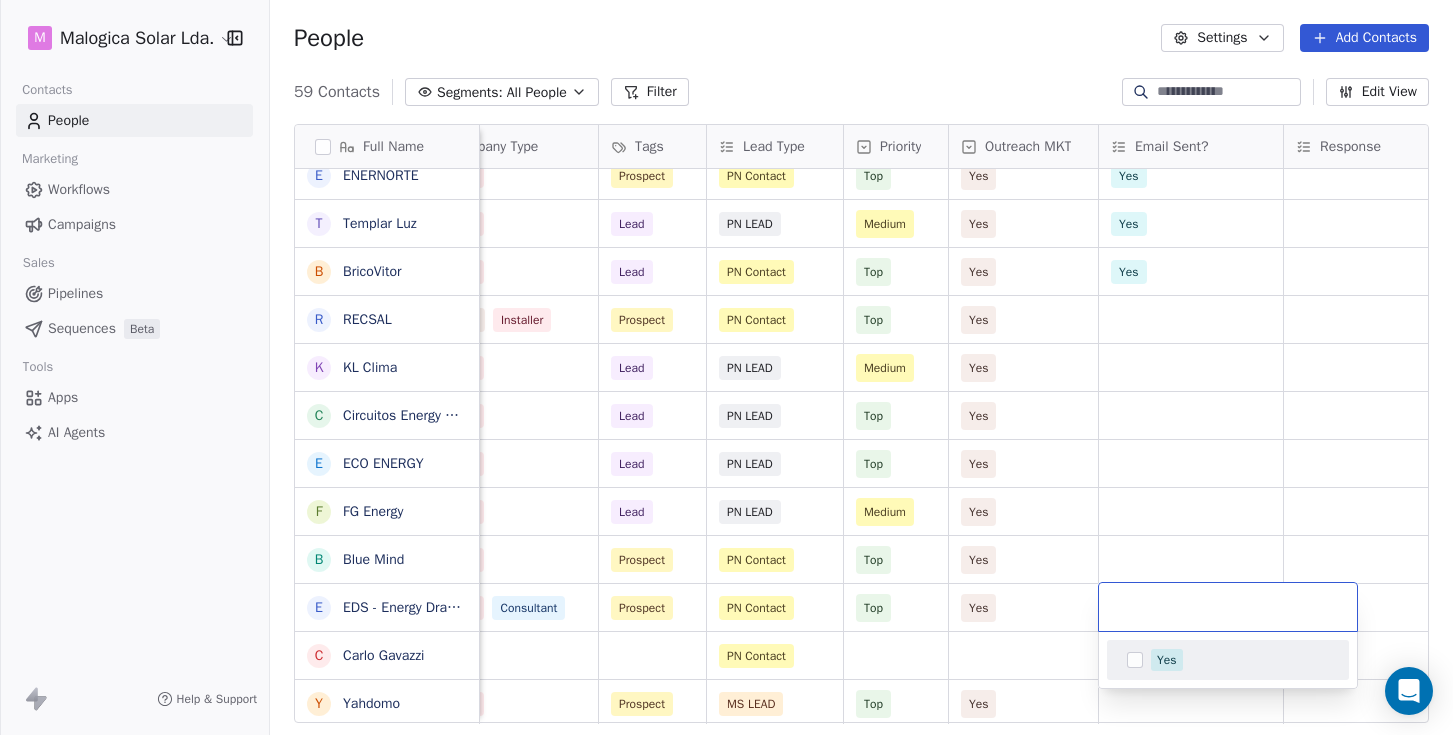 click at bounding box center (1135, 660) 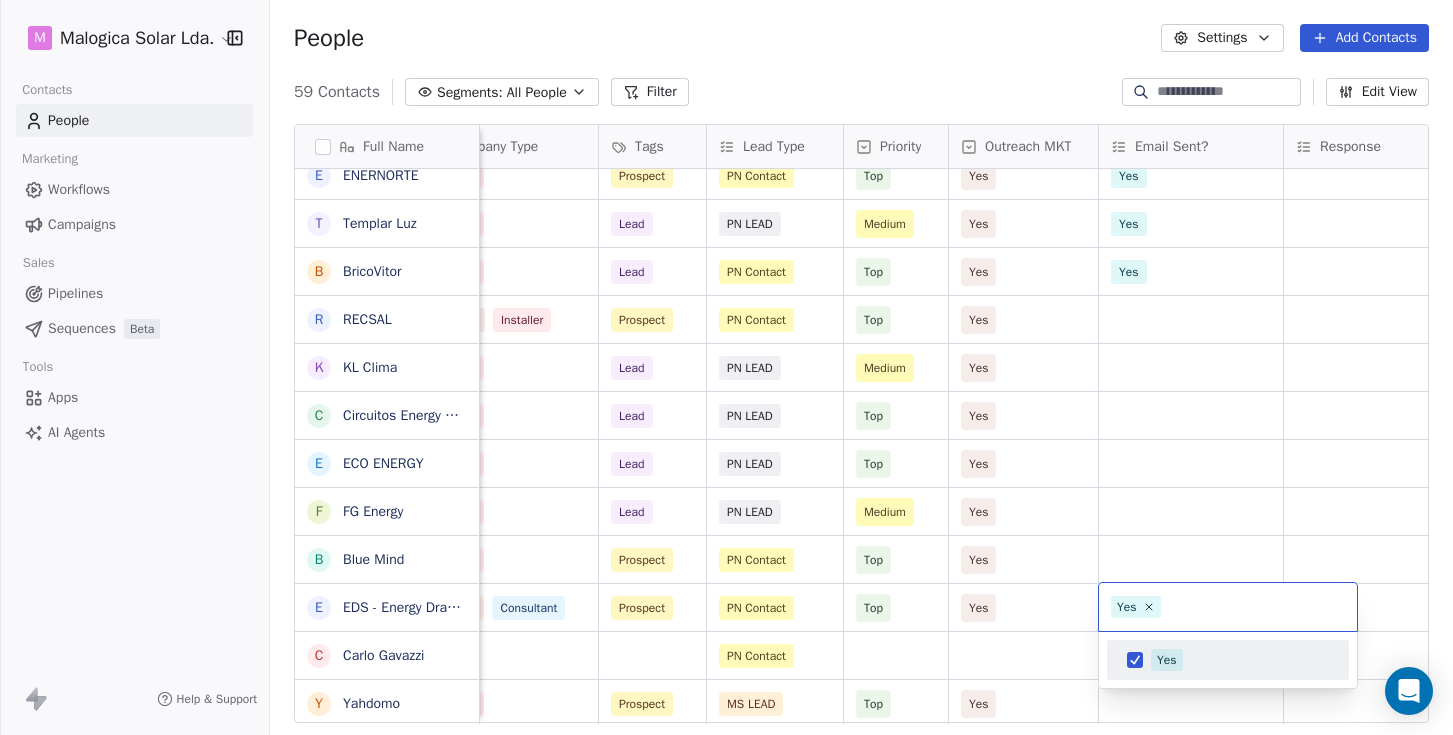 click on "M Malogica Solar Lda. Contacts People Marketing Workflows Campaigns Sales Pipelines Sequences Beta Tools Apps AI Agents Help & Support People Settings Add Contacts 59 Contacts Segments: All People Filter Edit View Tag Add to Sequence Export Full Name S Solvita J JMM Gonçalves N Natural Energy S Spark Wave Energy C Citrobox S SES Energia R RZ Solar S Sinersol M Move Energy C COP Solar L LUZ VERDE E ENERNORTE T Templar Luz B BricoVitor R RECSAL K KL Clima C Circuitos Energy Solutions E ECO ENERGY F FG Energy B Blue Mind E EDS - Energy Drawing System C Carlo Gavazzi Y Yahdomo B Bluerophill S SS Energy P Power SCS O Objectivo Verde S SoftProton T TEST M MAIA ENERGIA R RENOVACAPITAL C CCBS Energia E EDPIND M Mais Solar B Beirafix E Enercasa S SUNLAIA M Marla Energias S Sunproject G Geoclima C Chilão Costa S Sier Energia B BestSol Email Verification Status Verified? Location Company Type Tags Lead Type Priority Outreach MKT Email Sent? Response Valid [CITY] Installer Prospect PN Contact Top Yes Yes" at bounding box center [726, 367] 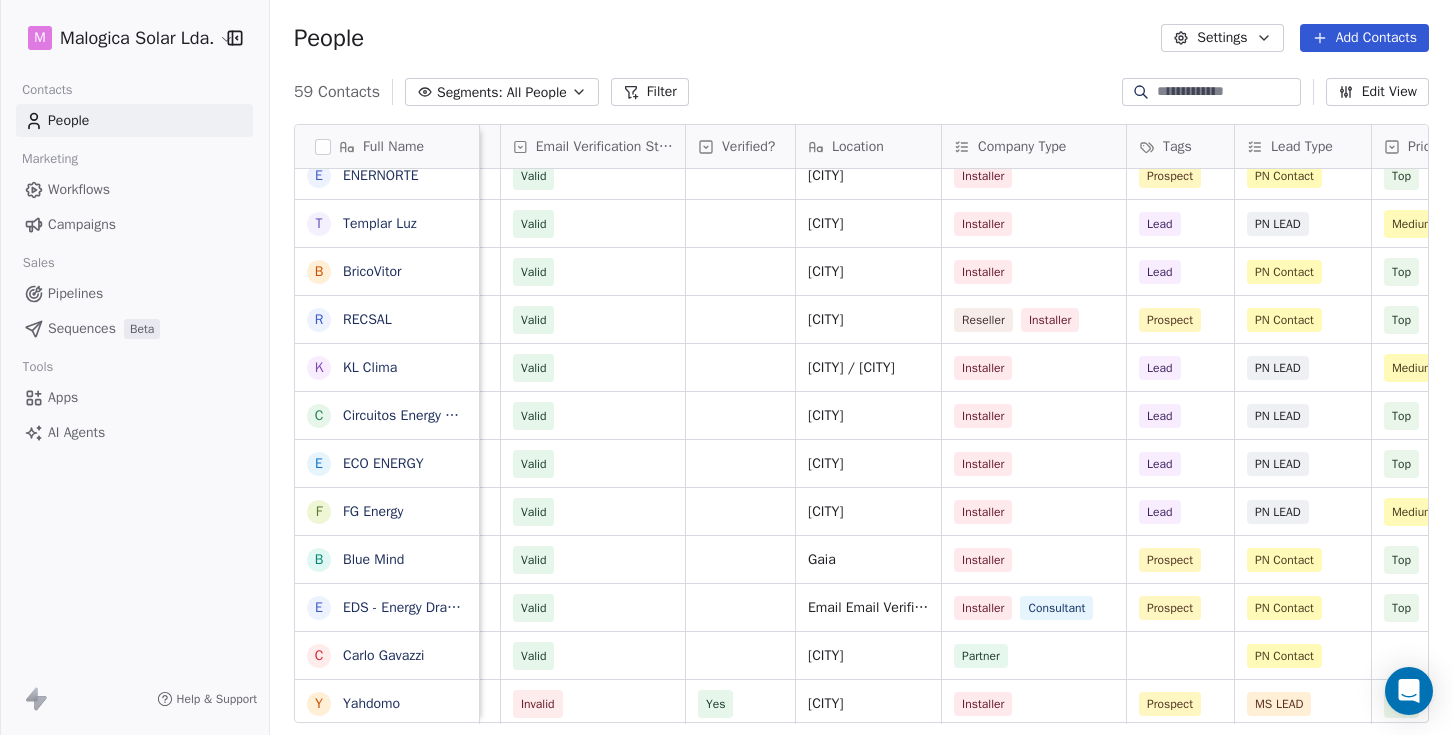 scroll, scrollTop: 0, scrollLeft: 0, axis: both 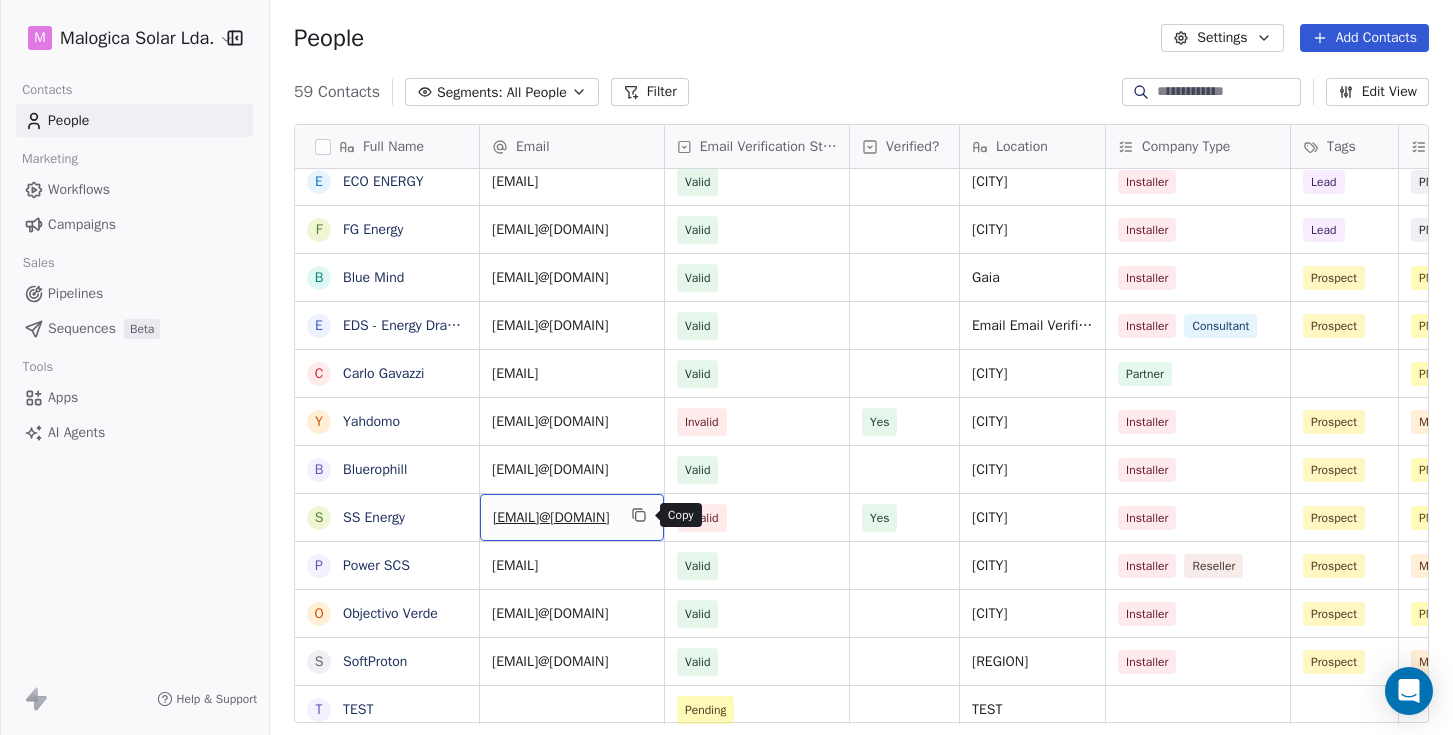 click 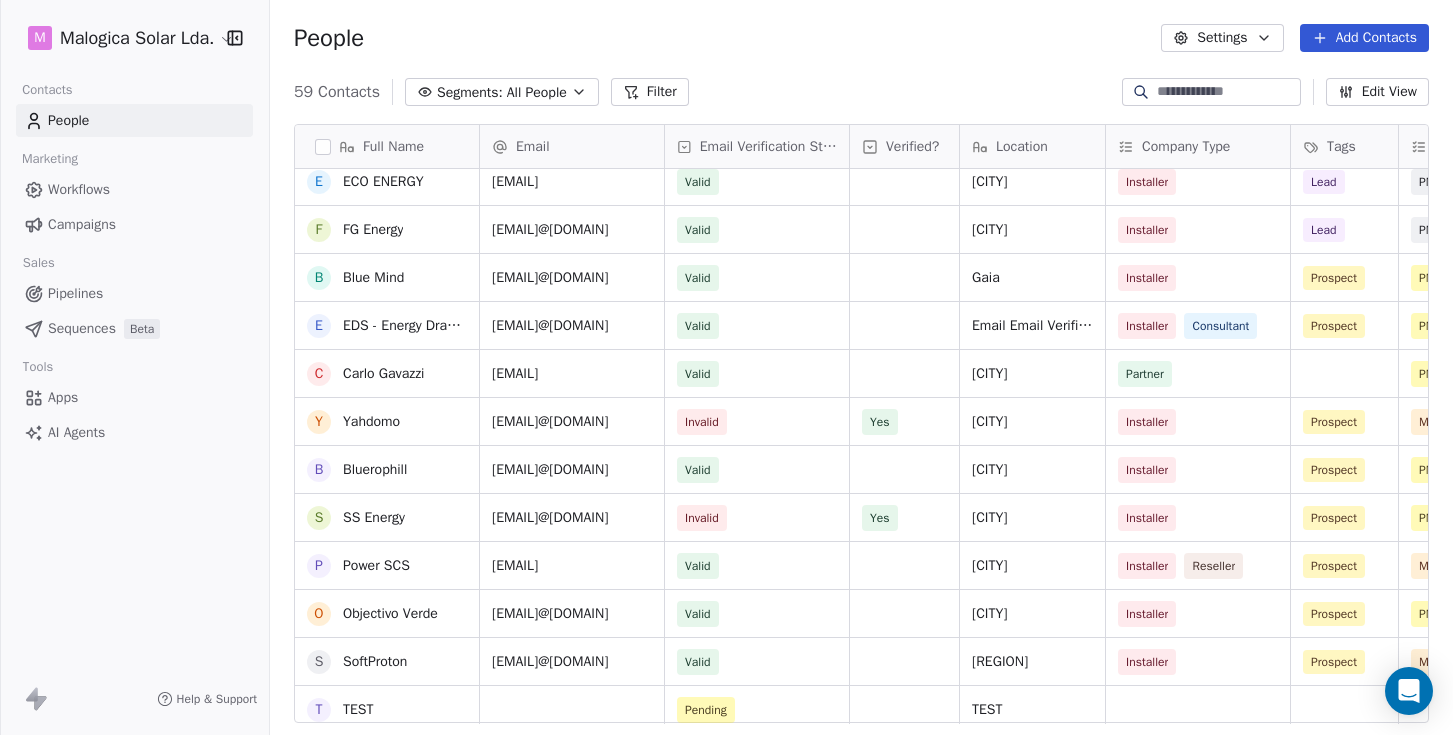 scroll, scrollTop: 891, scrollLeft: 0, axis: vertical 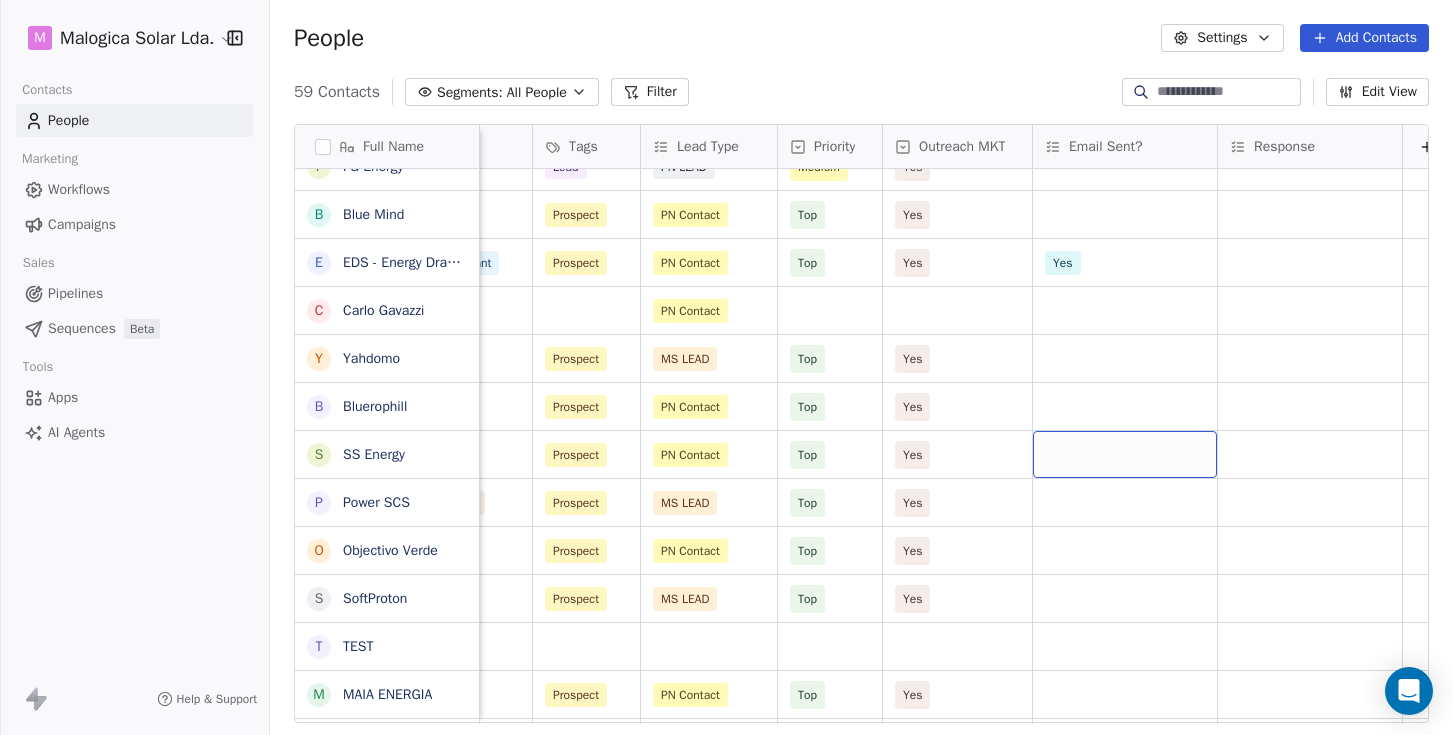 click at bounding box center (1125, 454) 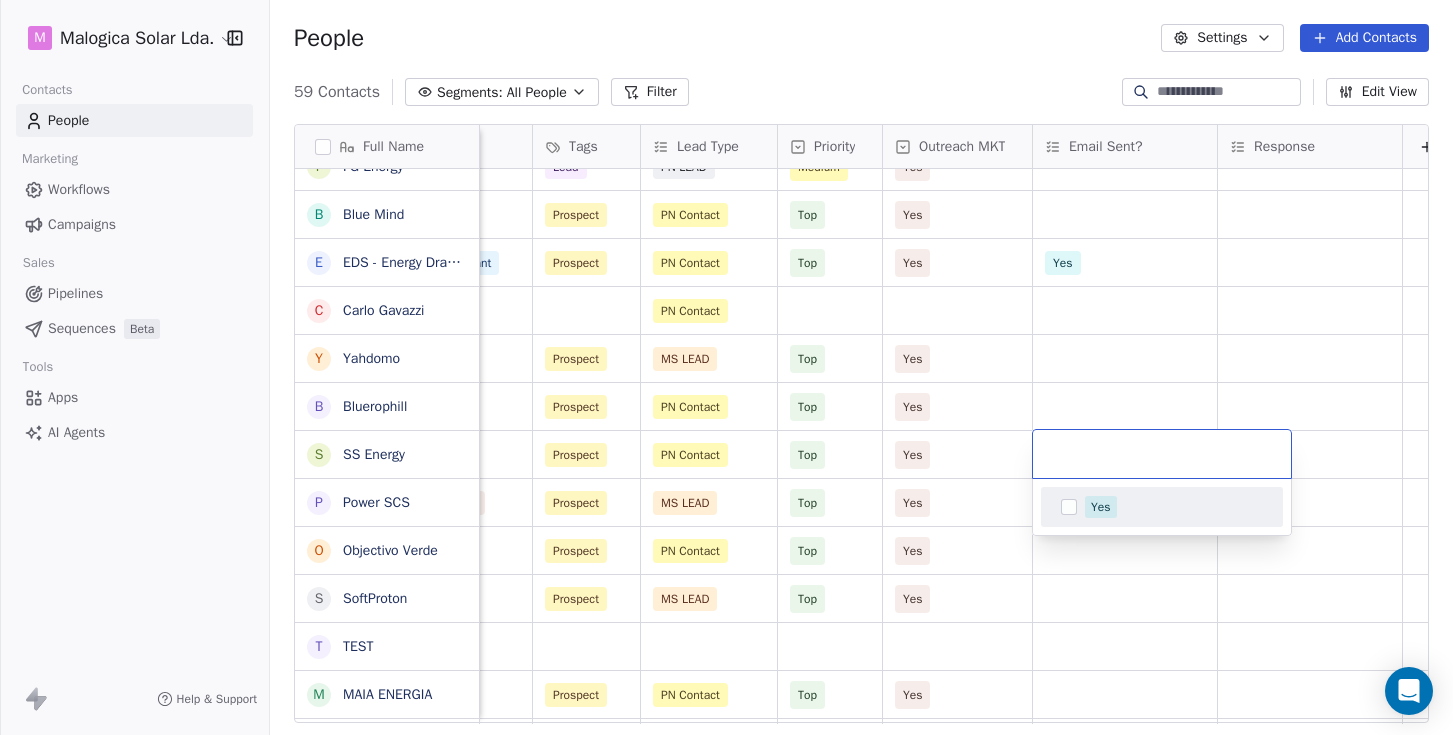 click on "Yes" at bounding box center (1101, 507) 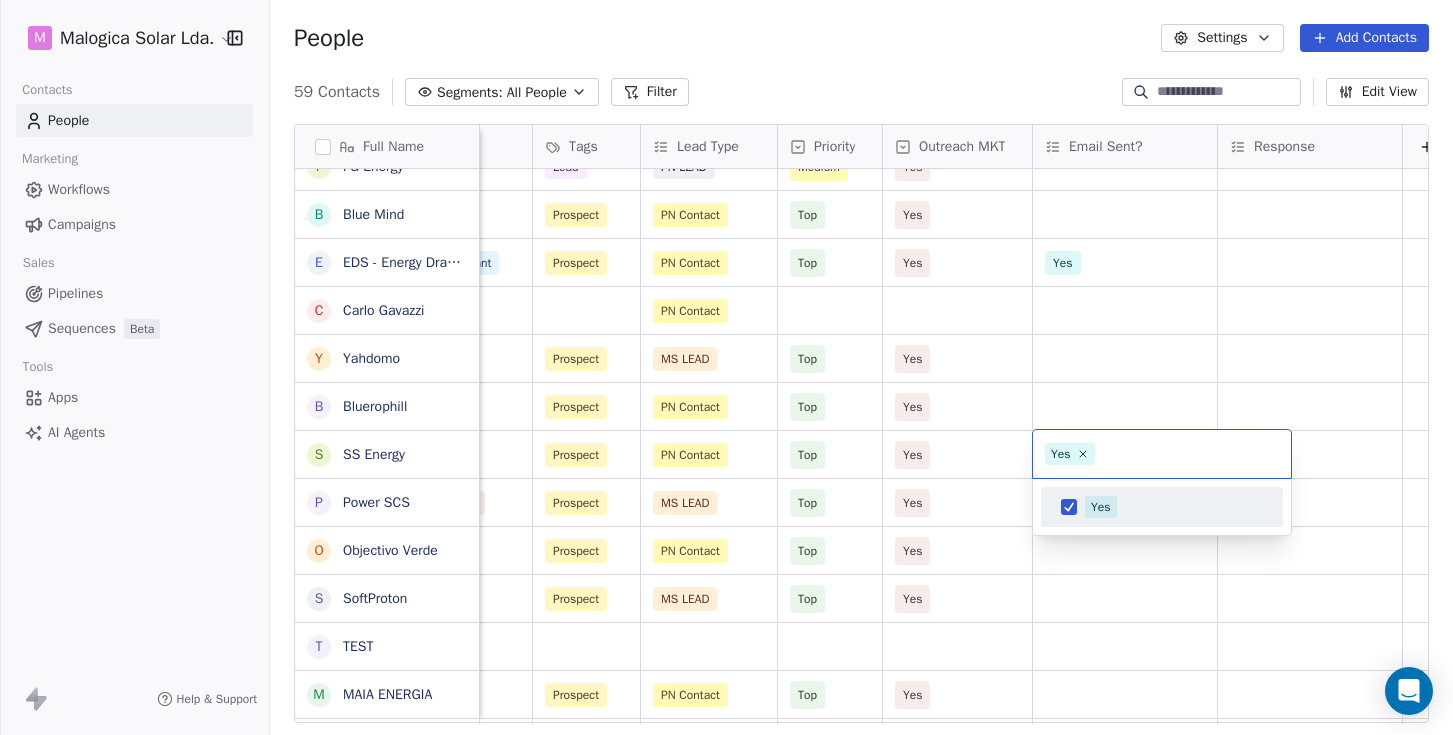 click on "M Malogica Solar Lda. Contacts People Marketing Workflows Campaigns Sales Pipelines Sequences Beta Tools Apps AI Agents Help & Support People Settings Add Contacts 59 Contacts Segments: All People Filter Edit View Tag Add to Sequence Export Full Name S Solvita J JMM Gonçalves N Natural Energy S Spark Wave Energy C Citrobox S SES Energia R RZ Solar S Sinersol M Move Energy C COP Solar L LUZ VERDE E ENERNORTE T Templar Luz B BricoVitor R RECSAL K KL Clima C Circuitos Energy Solutions E ECO ENERGY F FG Energy B Blue Mind E EDS - Energy Drawing System C Carlo Gavazzi Y Yahdomo B Bluerophill S SS Energy P Power SCS O Objectivo Verde S SoftProton T TEST M MAIA ENERGIA R RENOVACAPITAL C CCBS Energia E EDPIND M Mais Solar B Beirafix E Enercasa S Sunproject S SUNLAIA M Marla Energias G Geoclima C Chilão Costa S Sier Energia B BestSol B Braga Energy M Morgado & Pereira E Enerbila E ENGISUN G GreenPower K KLCLIMA Climatização L Lusosolar K KLCLIMA Climatização L Lusosolar F Fotovoltaico24 G GreenVolt Solutions S SmartWatt S Solar Mais E Ecowatt S SolViva J JPSolar Solutions Email Email Verification Status Verified? Location Company Type Tags Lead Type Priority Outreach MKT Email Sent?" at bounding box center [726, 367] 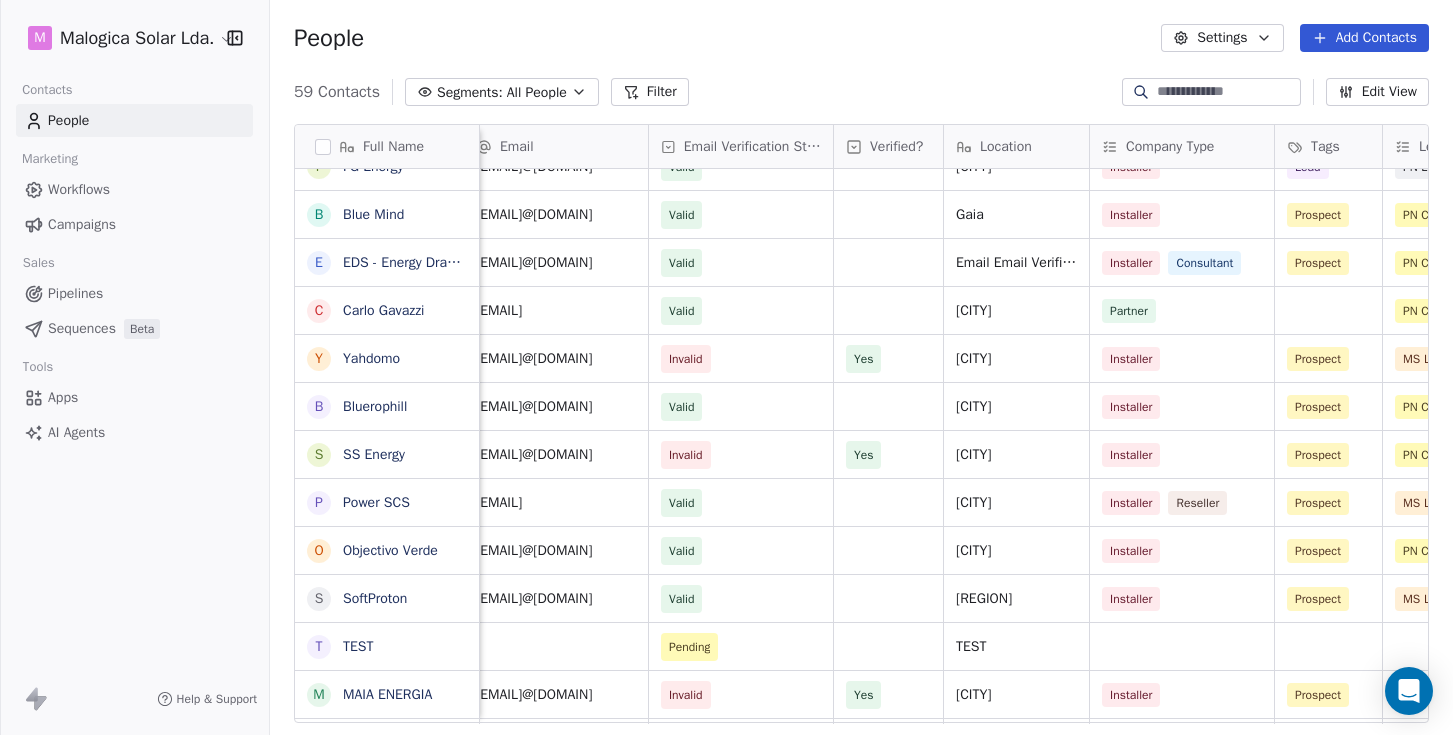scroll, scrollTop: 0, scrollLeft: 0, axis: both 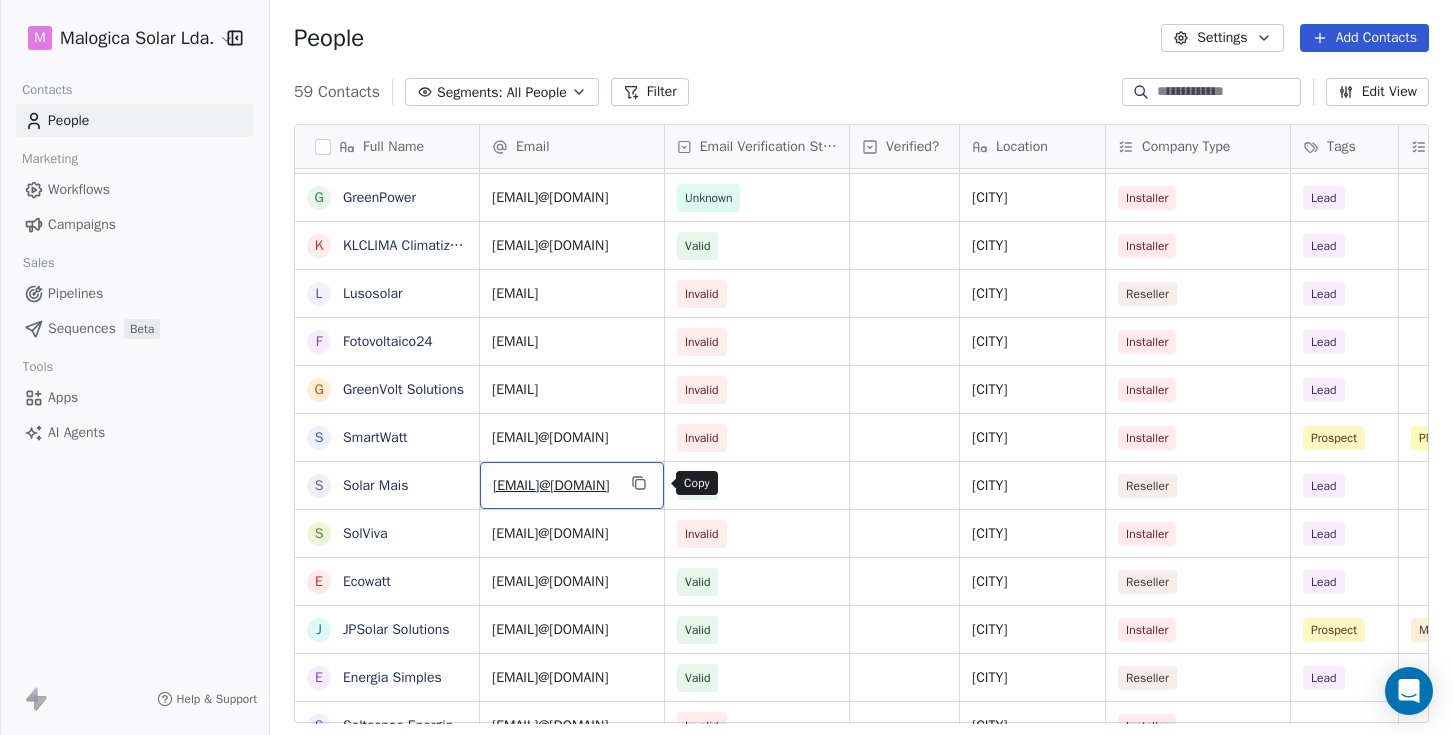 click 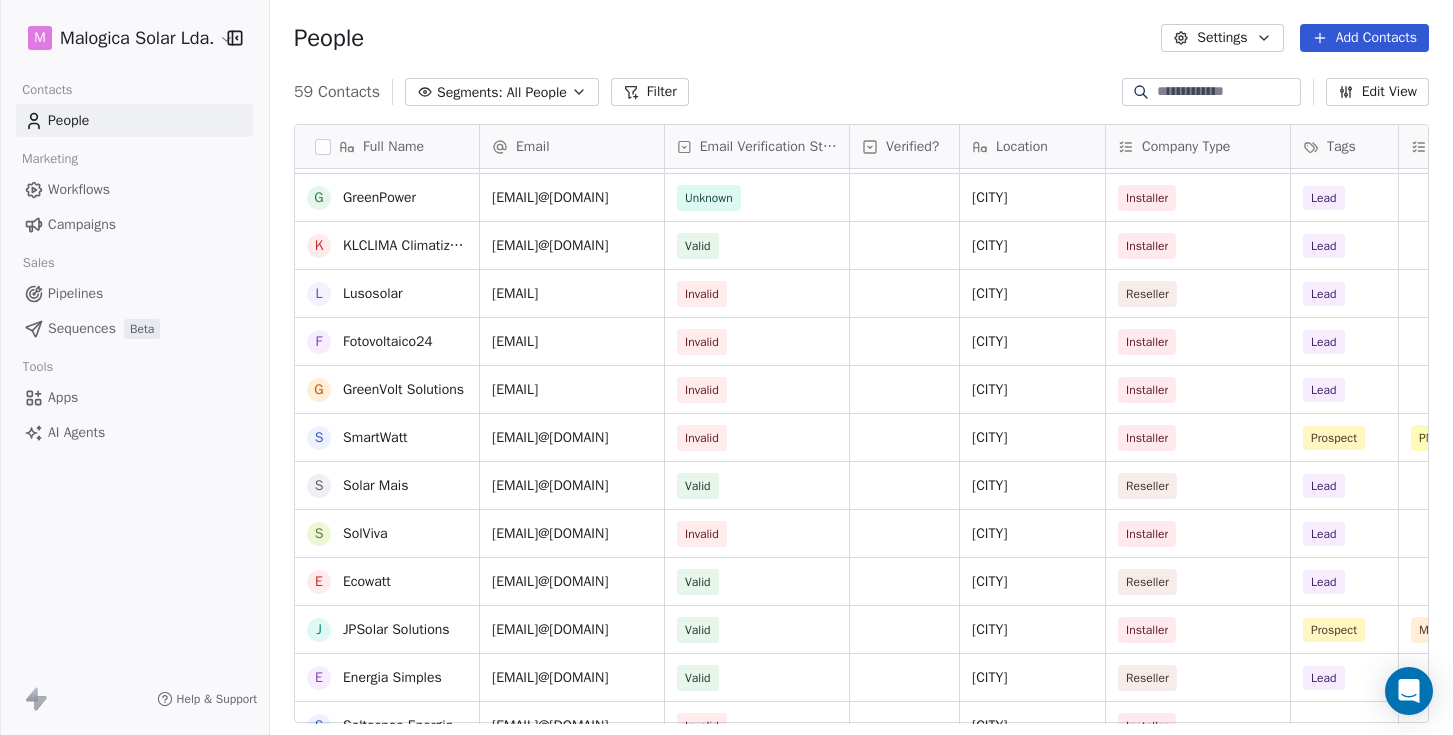 scroll, scrollTop: 2277, scrollLeft: 0, axis: vertical 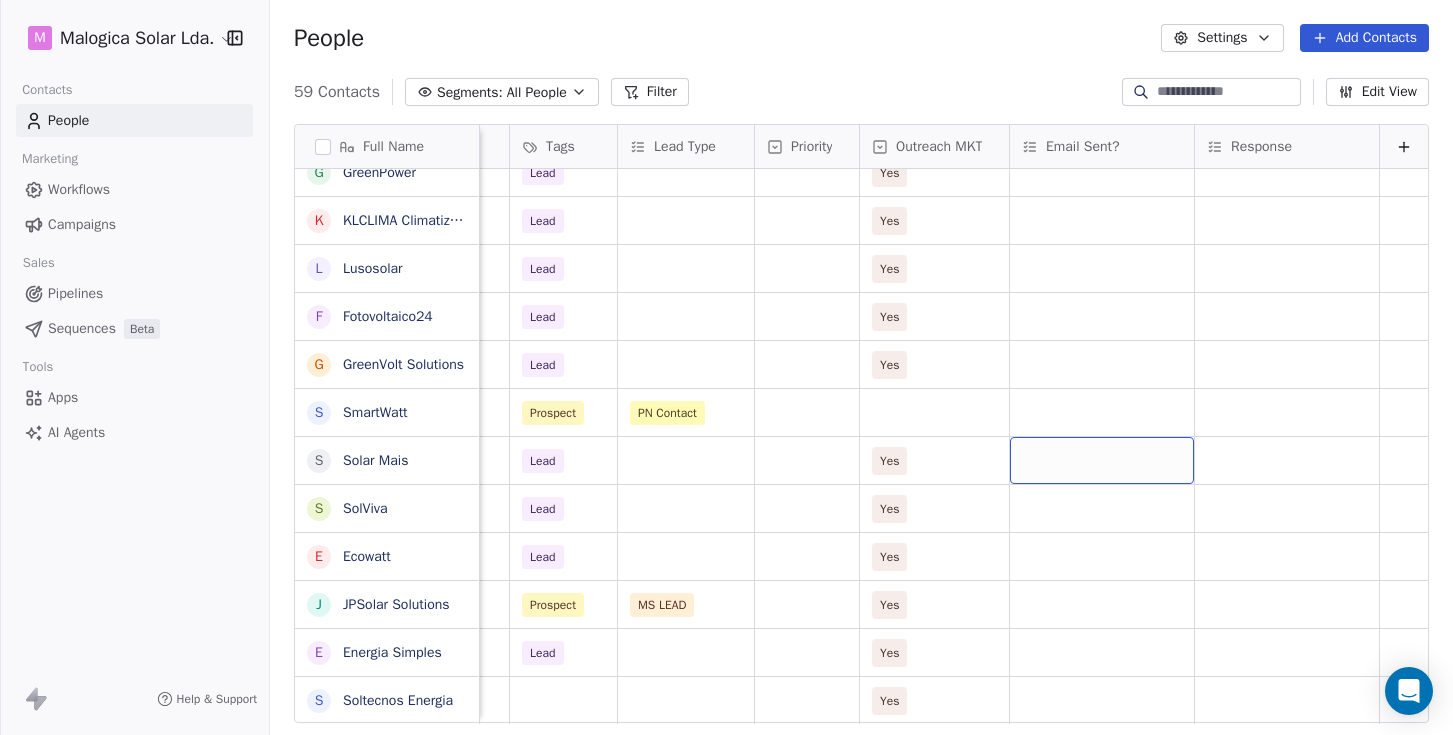click at bounding box center (1102, 460) 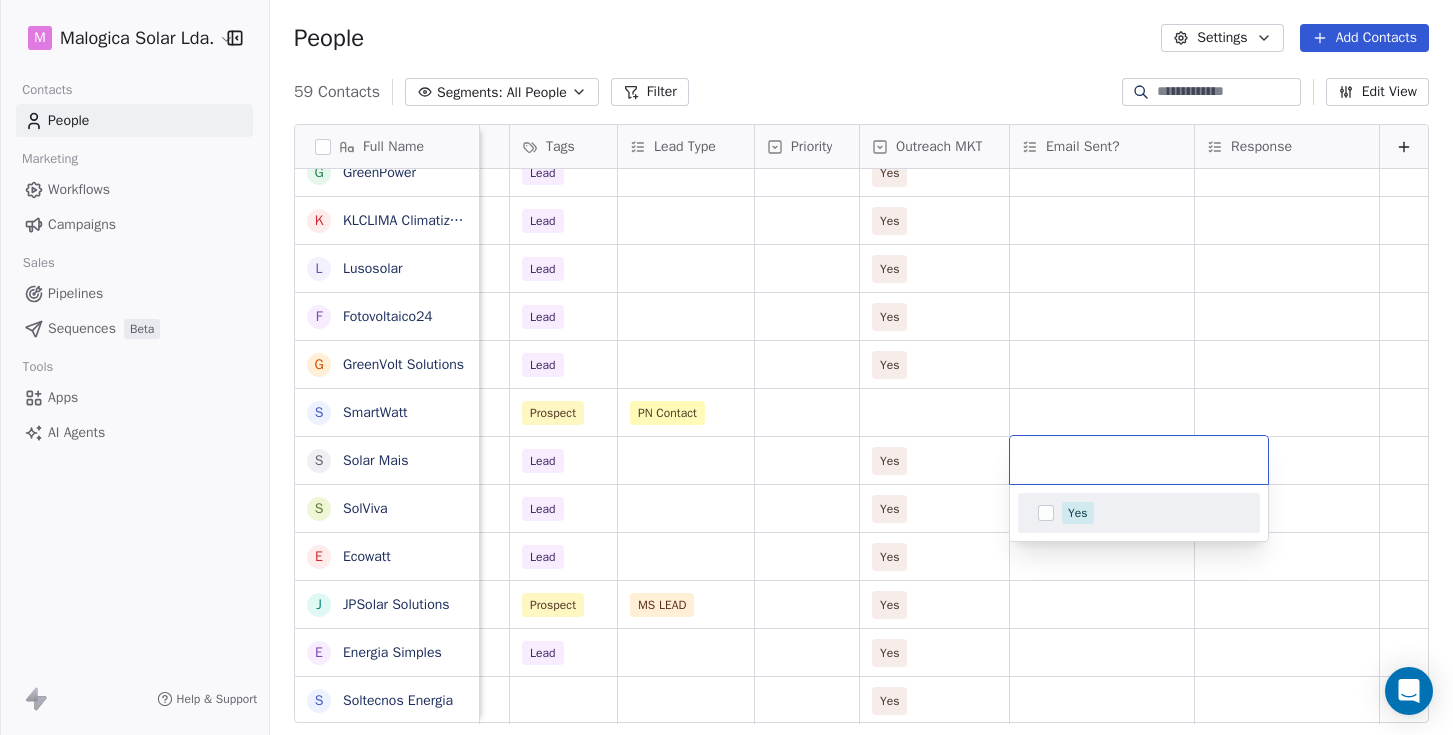 click on "Yes" at bounding box center [1139, 513] 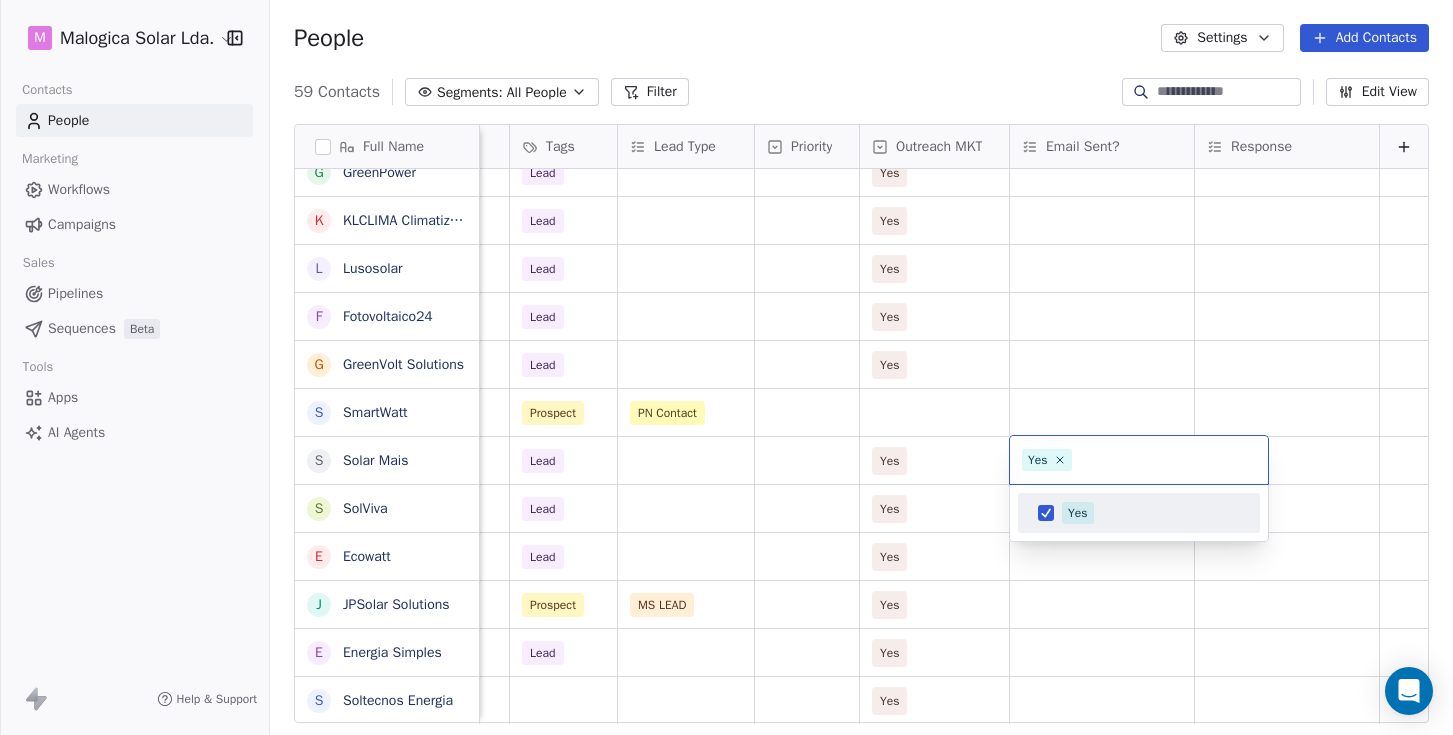 click on "M Malogica Solar Lda. Contacts People Marketing Workflows Campaigns Sales Pipelines Sequences Beta Tools Apps AI Agents Help & Support People Settings Add Contacts 59 Contacts Segments: All People Filter Edit View Tag Add to Sequence Export Full Name S SoftProton T TEST M MAIA ENERGIA R RENOVACAPITAL C CCBS Energia E EDPIND M Mais Solar B Beirafix E Enercasa S SUNLAIA M Marla Energias S Sunproject G Geoclima C Chilão Costa S Sier Energia B BestSol B Braga Energy M Morgado & Pereira E Enerbila E ENGISUN G GreenPower K KLCLIMA Climatização L Lusosolar F Fotovoltaico24 G GreenVolt Solutions S SmartWatt S Solar Mais S SolViva E Ecowatt J JPSolar Solutions E Energia Simples S Soltecnos Energia Email Verification Status Verified? Location Company Type Tags Lead Type Priority Outreach MKT Email Sent? Response Valid [CITY] Installer Prospect MS LEAD Top Yes Pending TEST Invalid Yes [CITY] Installer Prospect PN Contact Top Yes Invalid Yes [CITY] Installer Prospect PN Contact Top" at bounding box center (726, 367) 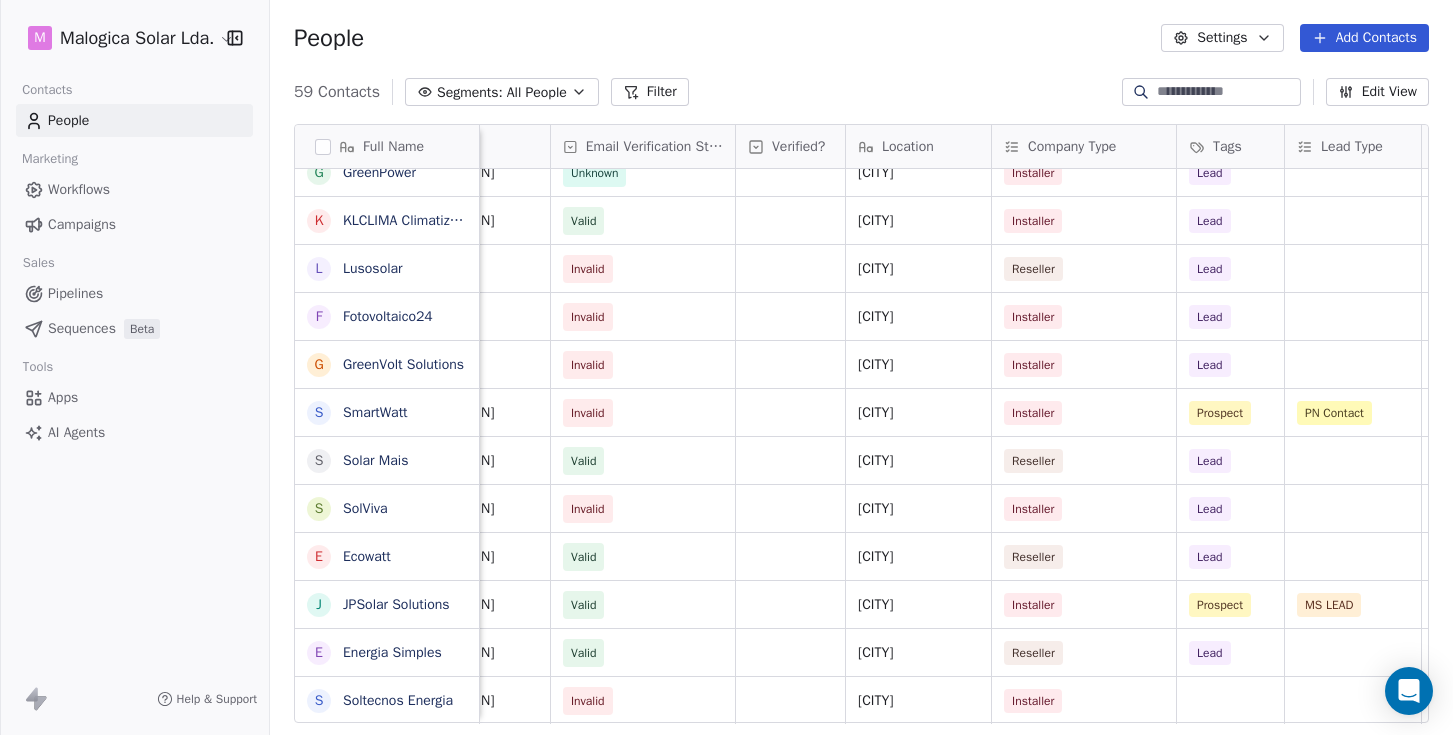 scroll, scrollTop: 0, scrollLeft: 0, axis: both 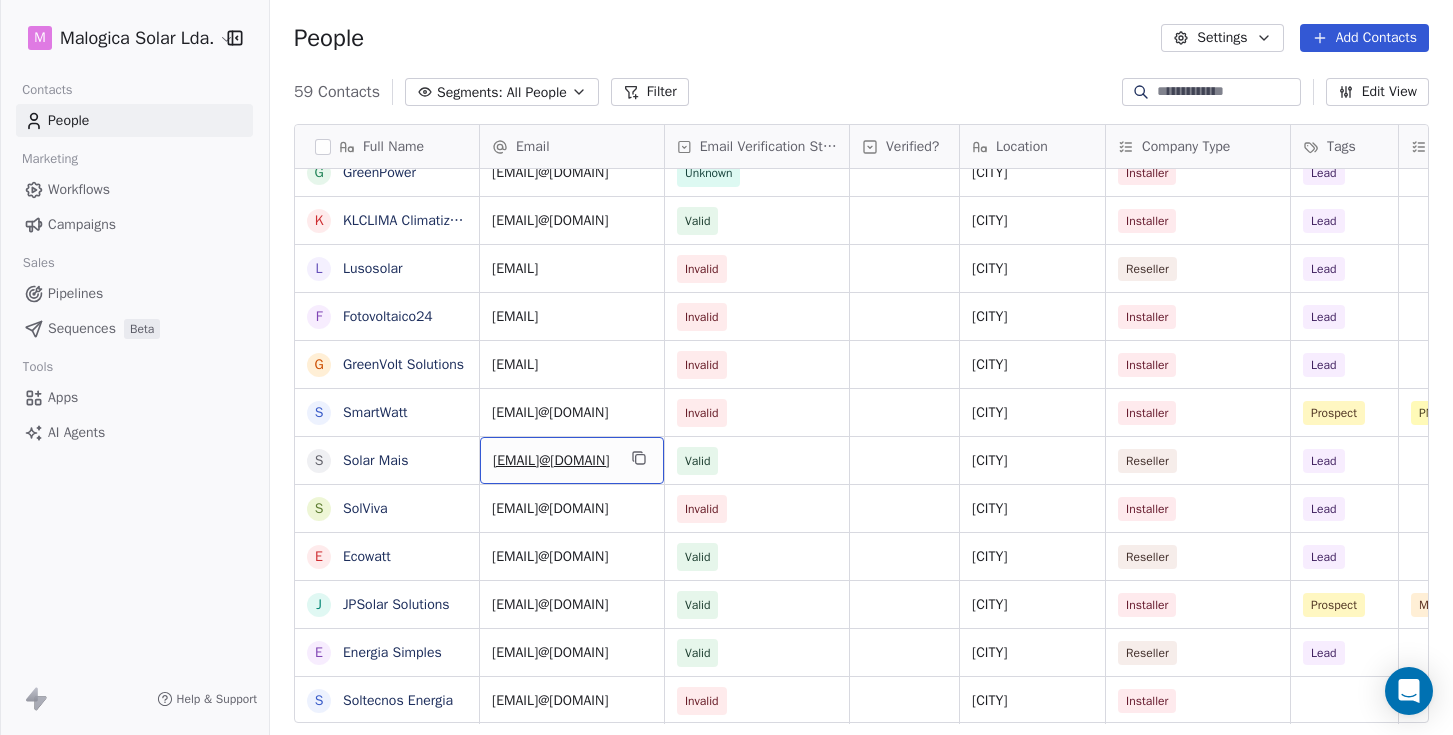 click on "[EMAIL]@[DOMAIN]" at bounding box center (554, 461) 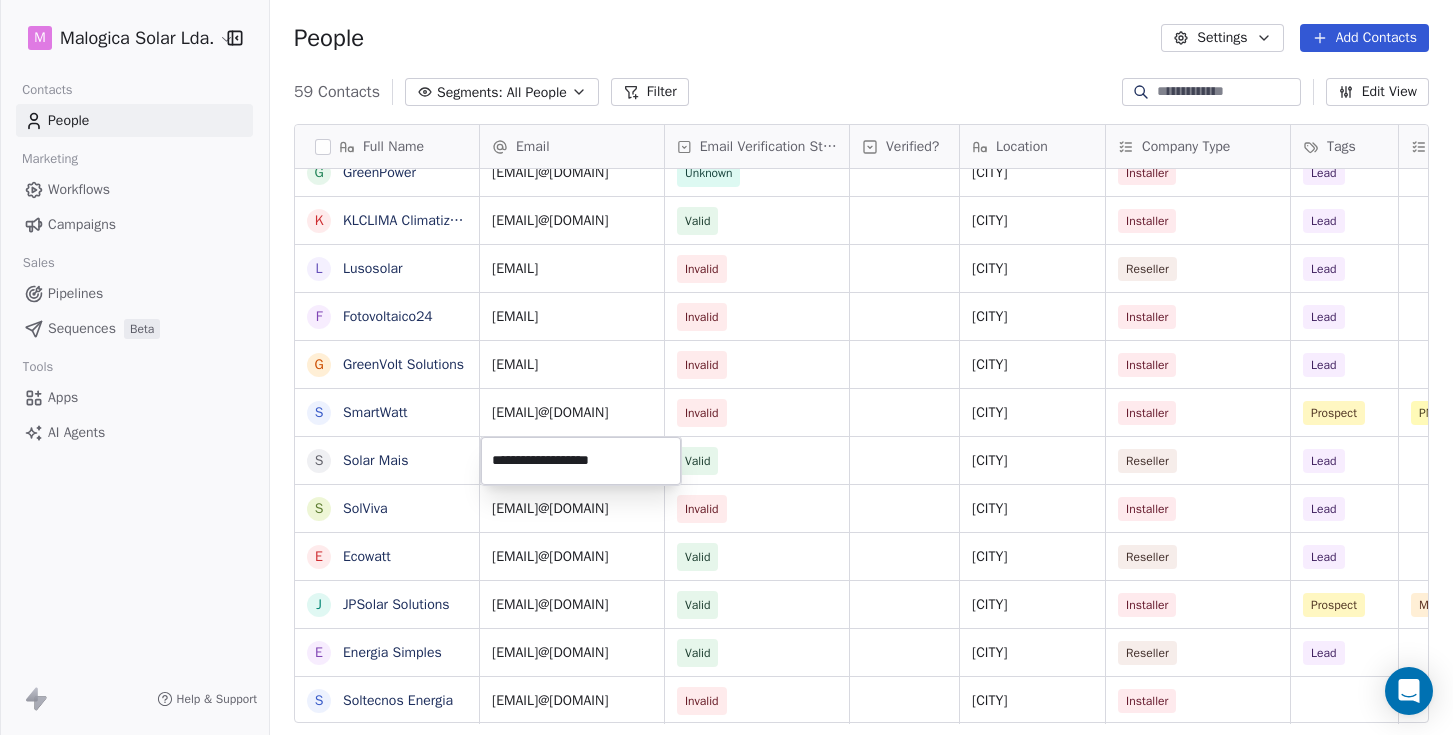 click on "**********" at bounding box center (581, 461) 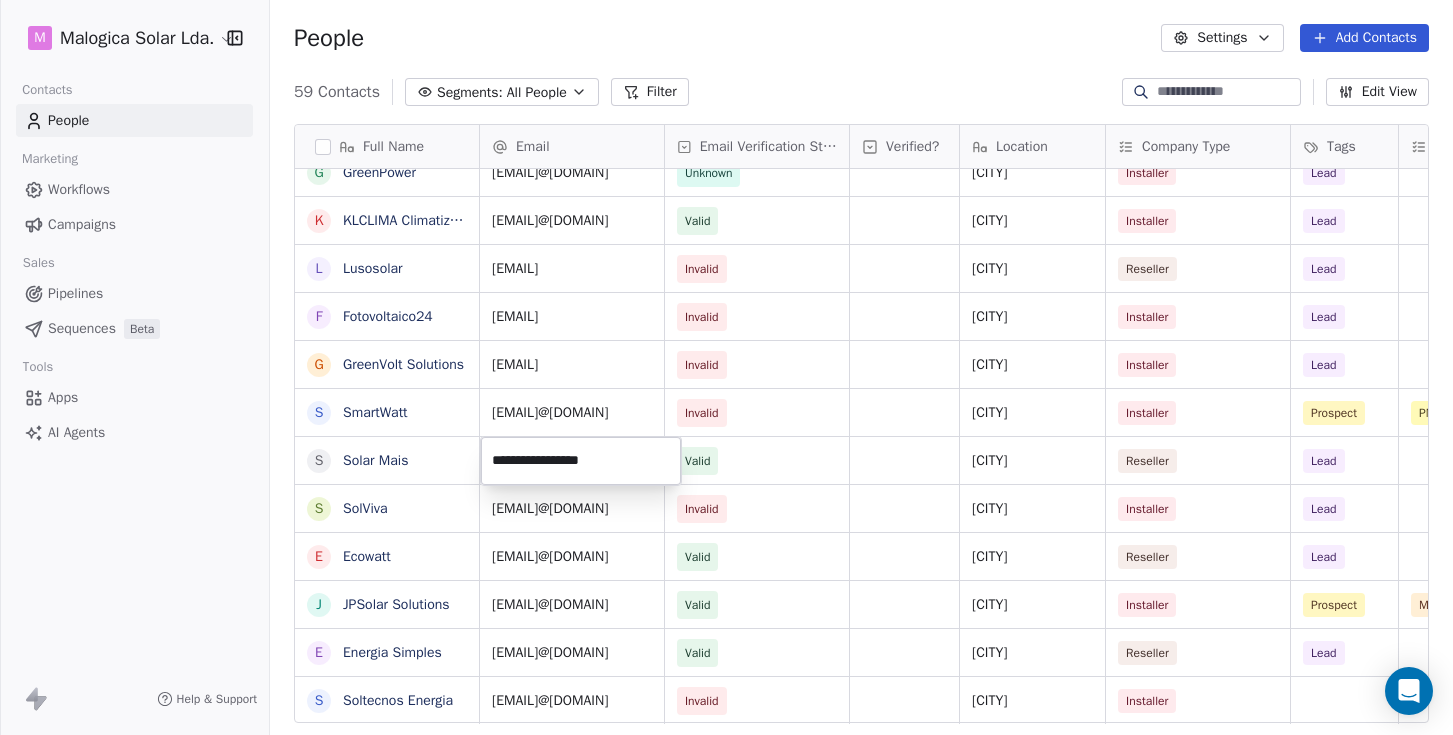 type on "**********" 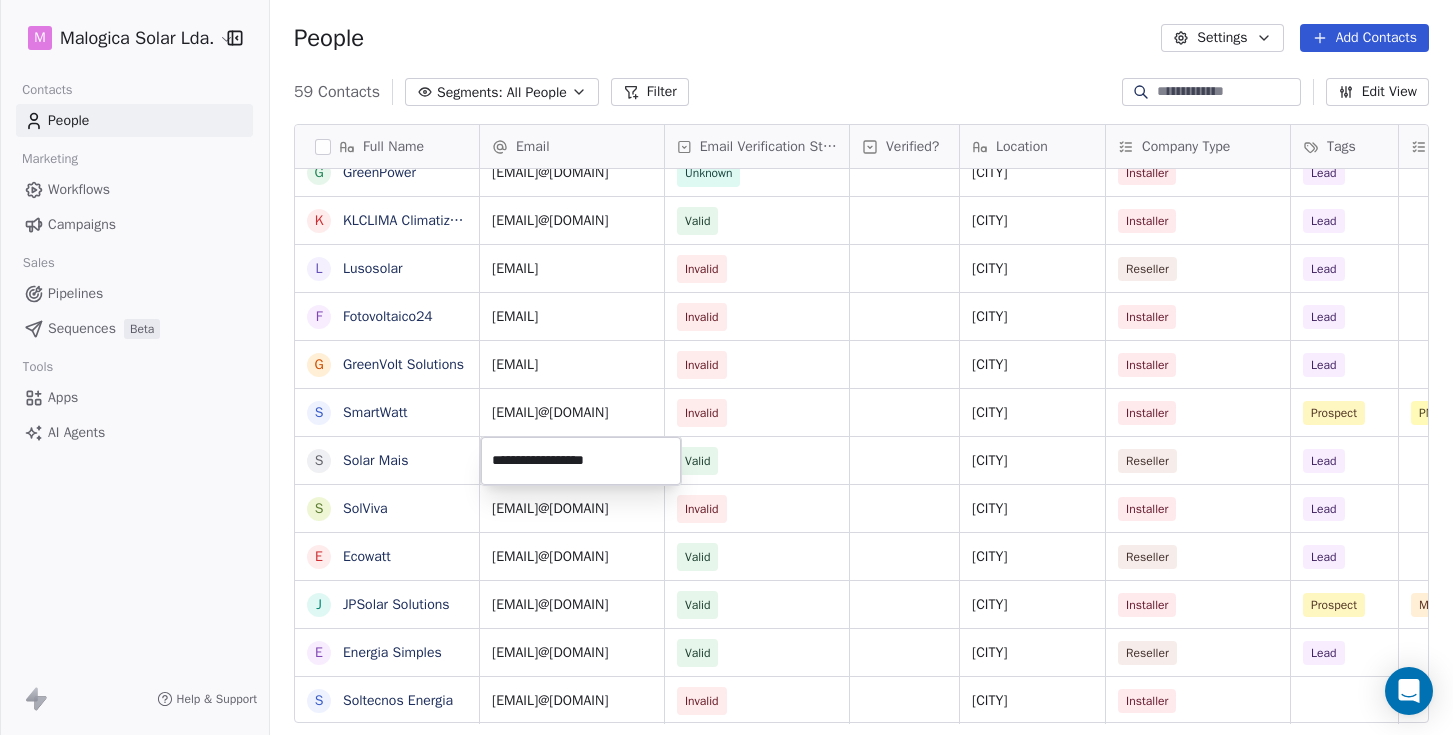 click on "Full Name S [LAST] T [LAST] M [LAST] E [LAST] S [LAST] M [LAST] E [LAST] S [LAST] S [LAST] E [LAST] E [LAST] S [LAST] S [LAST] E [LAST] J [LAST] E [LAST] S [LAST] E [LAST] Email Email Verification Status Verified? Location Company Type Tags Lead Type Priority Outreach MKT Email Sent? [EMAIL] Valid [CITY] Installer Prospect MS LEAD Top Yes Pending TEST [EMAIL] Valid [CITY] Installer Prospect PN Contact Top Yes" at bounding box center [726, 367] 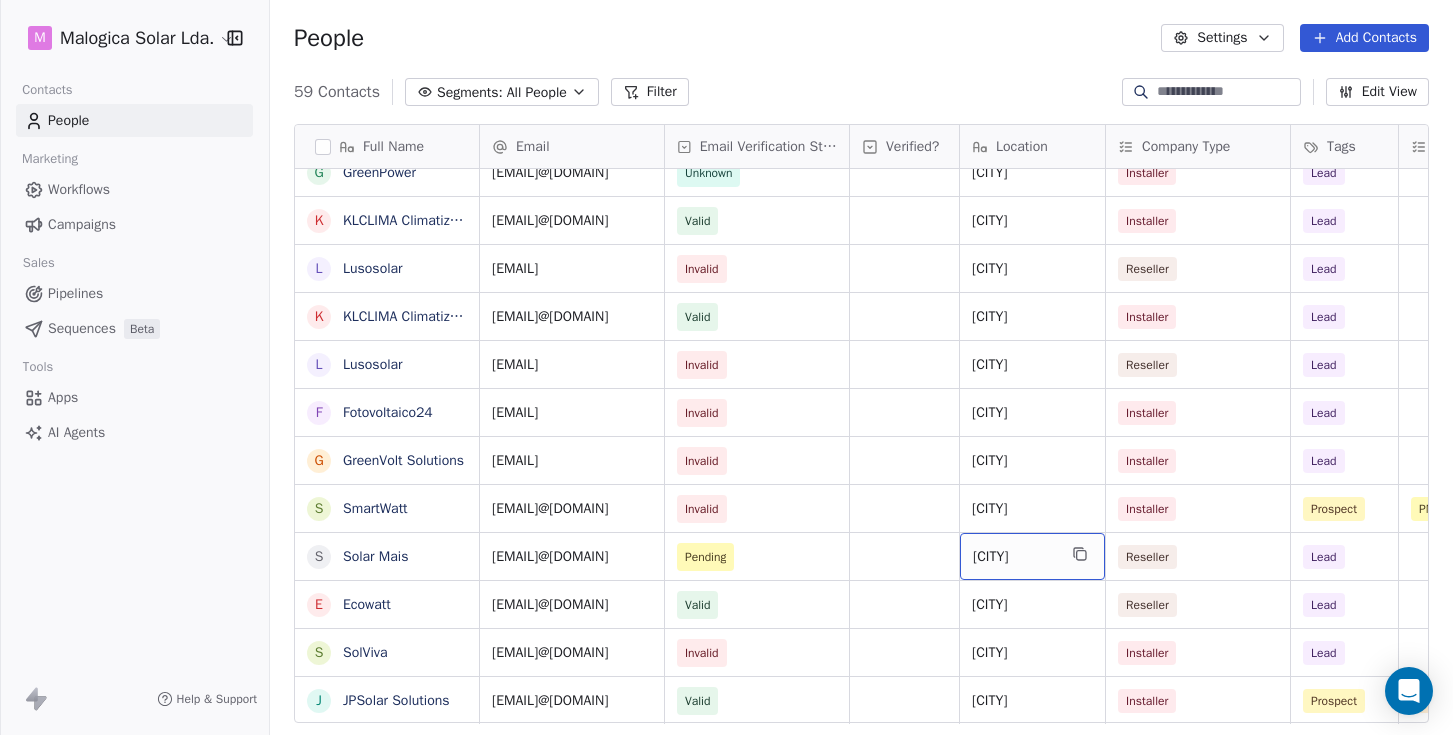 click on "[CITY]" at bounding box center (1014, 557) 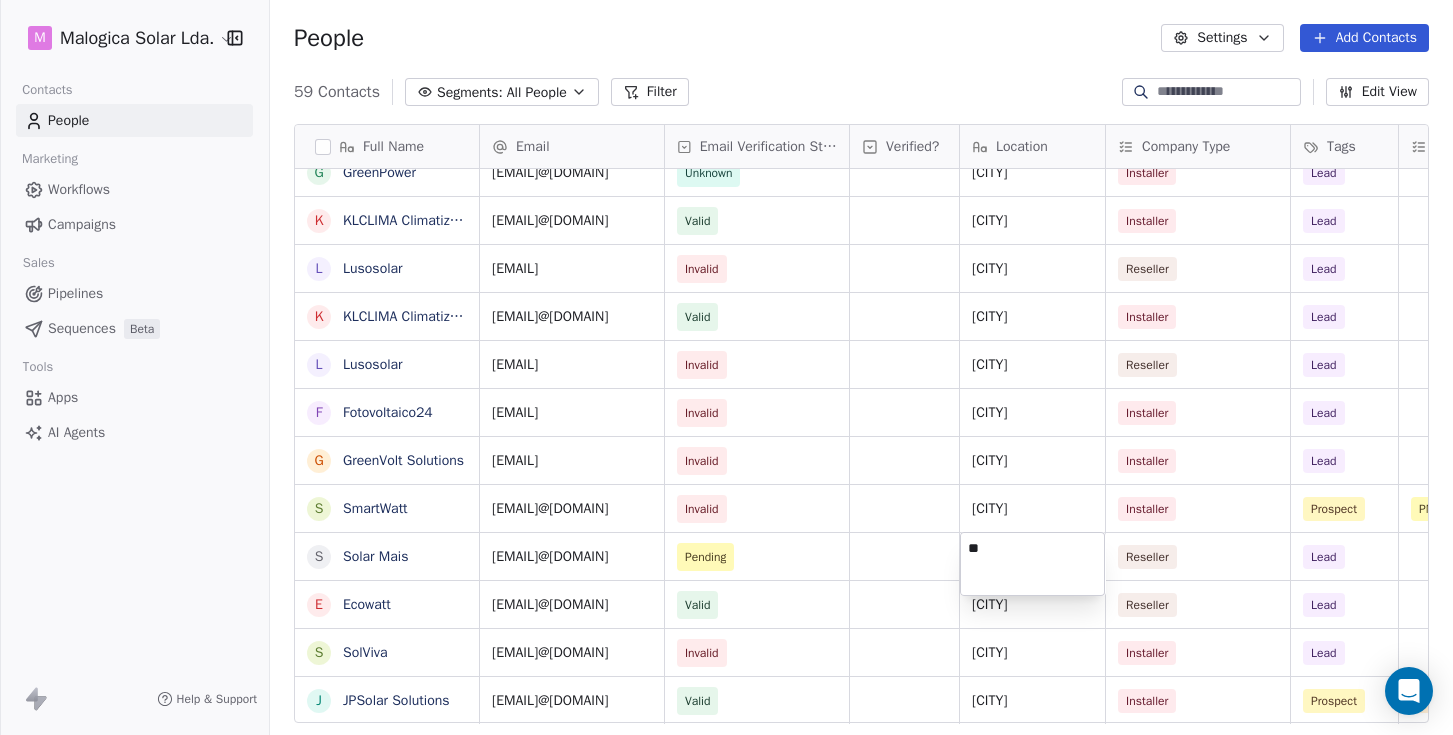 type on "*" 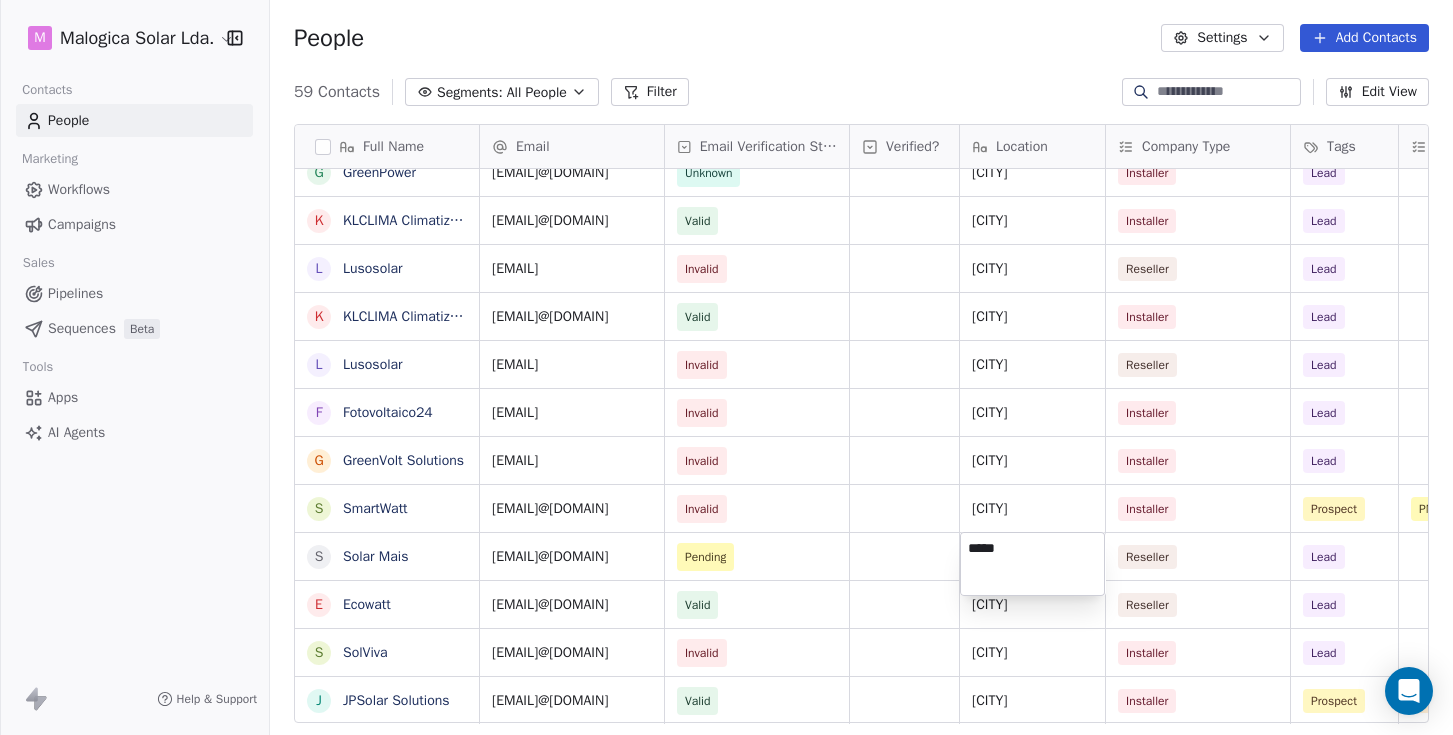 type on "******" 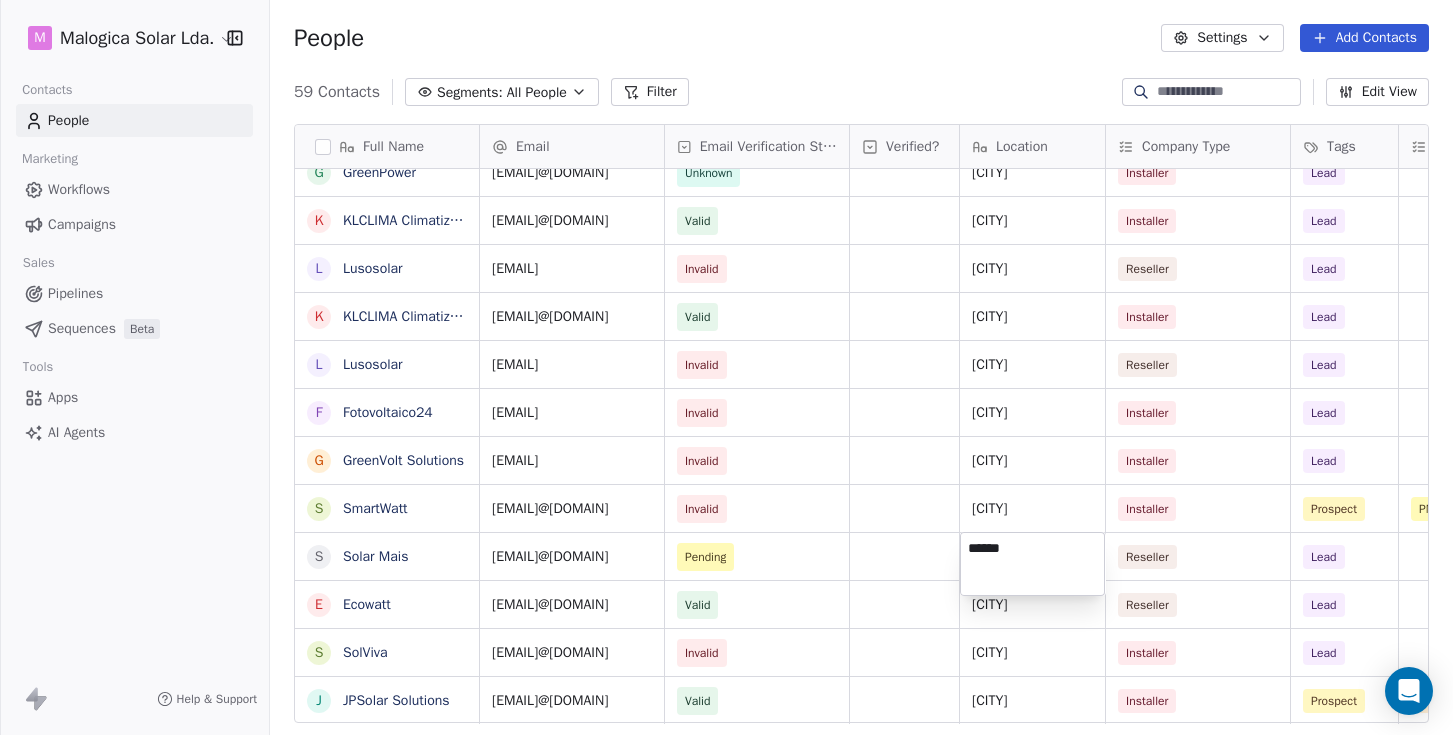 click on "M Malogica Solar Lda. Contacts People Marketing Workflows Campaigns Sales Pipelines Sequences Beta Tools Apps AI Agents Help & Support People Settings Add Contacts 59 Contacts Segments: All People Filter Edit View Tag Add to Sequence Export Full Name S SoftProton T TEST M MAIA ENERGIA R RENOVACAPITAL C CCBS Energia E EDPIND M Mais Solar B Beirafix E Enercasa S Sunproject S SUNLAIA M Marla Energias G Geoclima C Chilão Costa S Sier Energia B BestSol B Braga Energy M Morgado & Pereira E Enerbila E ENGISUN G GreenPower K KLCLIMA Climatização L Lusosolar K KLCLIMA Climatização L Lusosolar F Fotovoltaico24 G GreenVolt Solutions S SmartWatt S Solar Mais E Ecowatt S SolViva J JPSolar Solutions Email Email Verification Status Verified? Location Company Type Tags Lead Type Priority Outreach MKT Email Sent? [EMAIL] Valid [CITY] Installer Prospect MS LEAD Top Yes Pending TEST [EMAIL] Invalid Yes [CITY] Installer Prospect PN Contact Top Yes [EMAIL] Invalid" at bounding box center [726, 367] 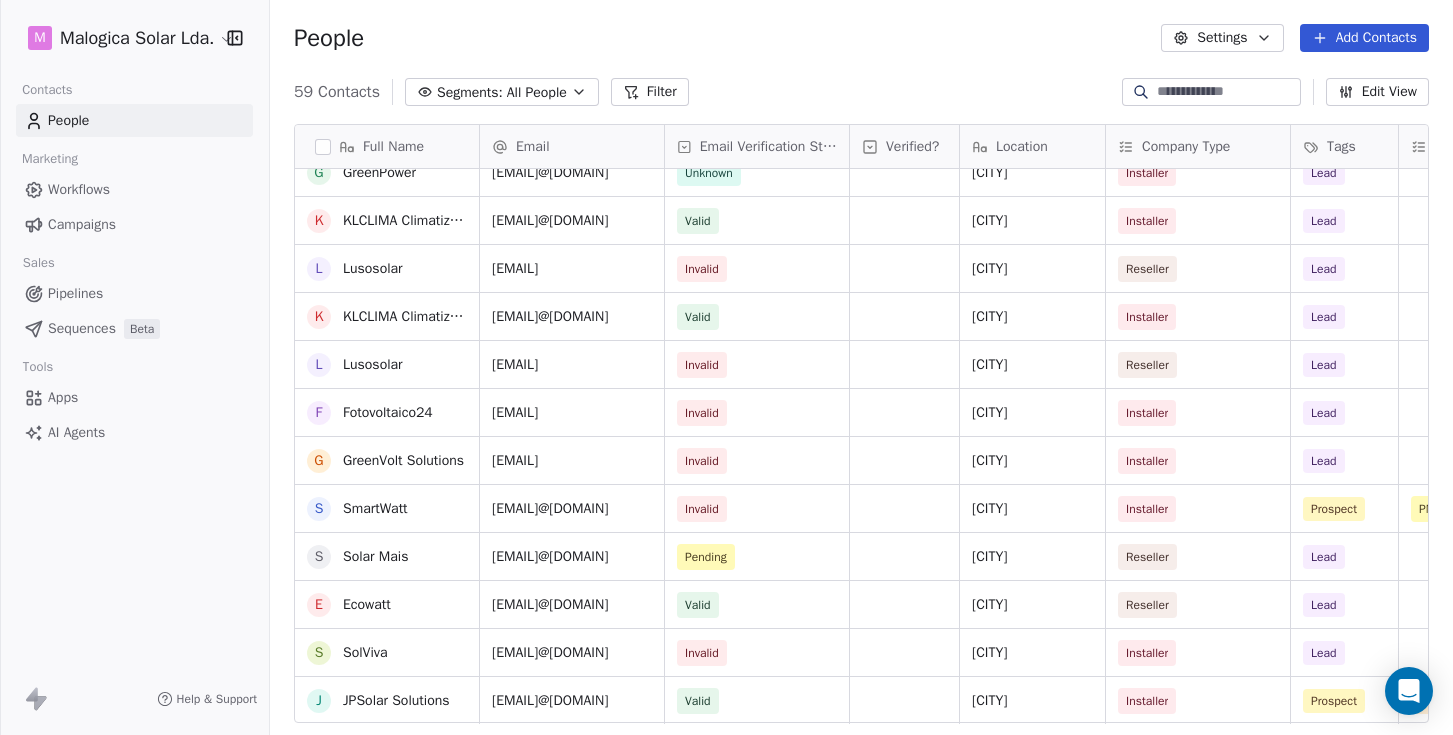 scroll, scrollTop: 2245, scrollLeft: 0, axis: vertical 